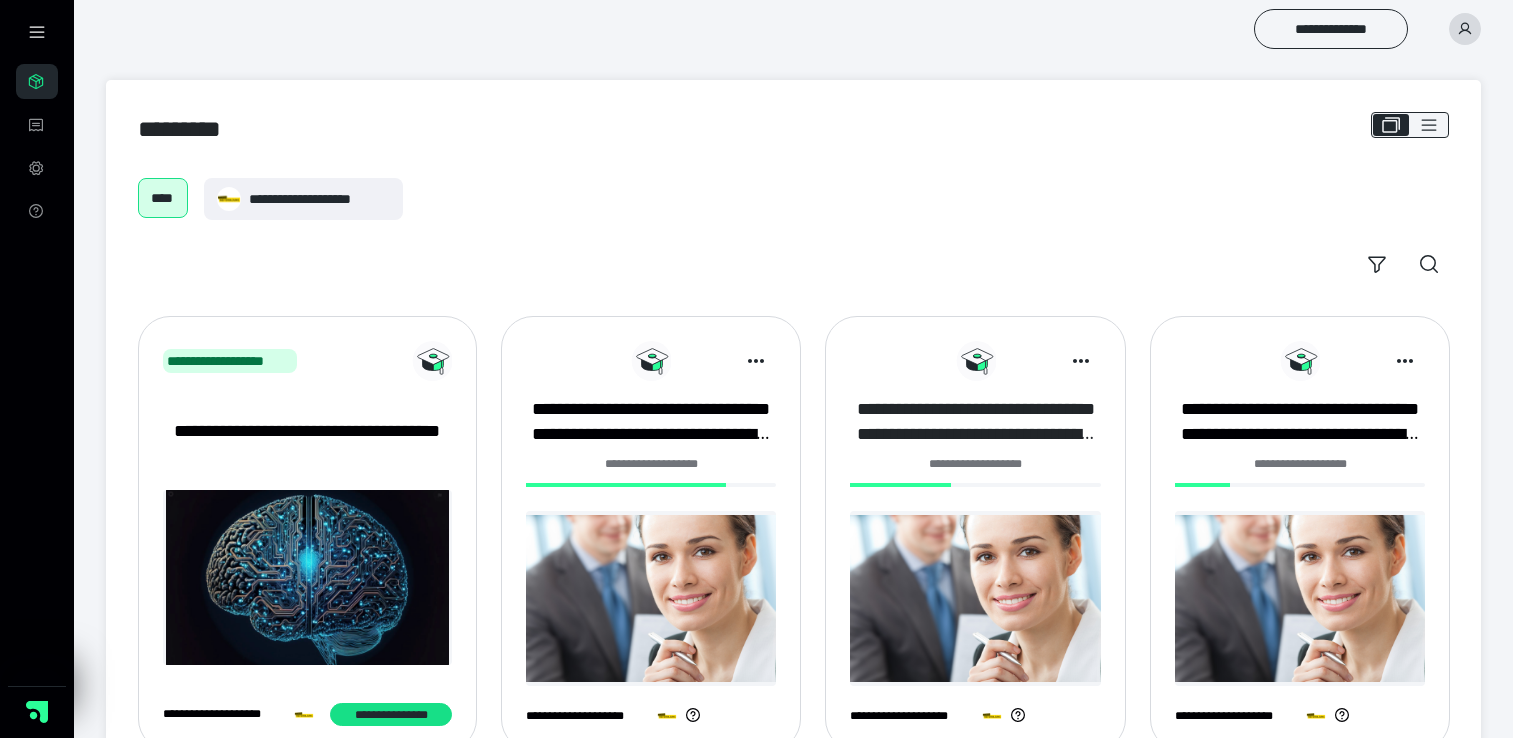 scroll, scrollTop: 0, scrollLeft: 0, axis: both 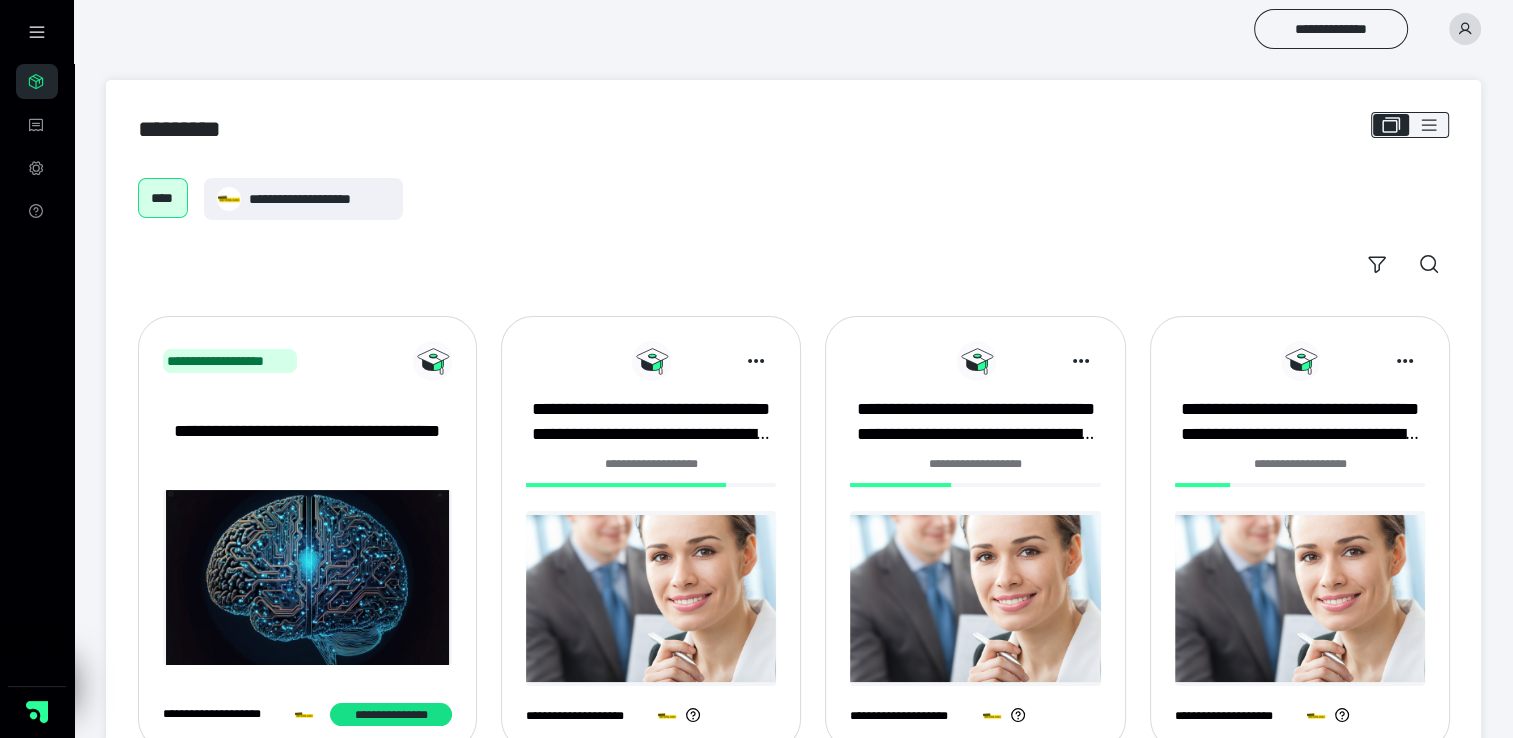 click on "**********" at bounding box center (975, 464) 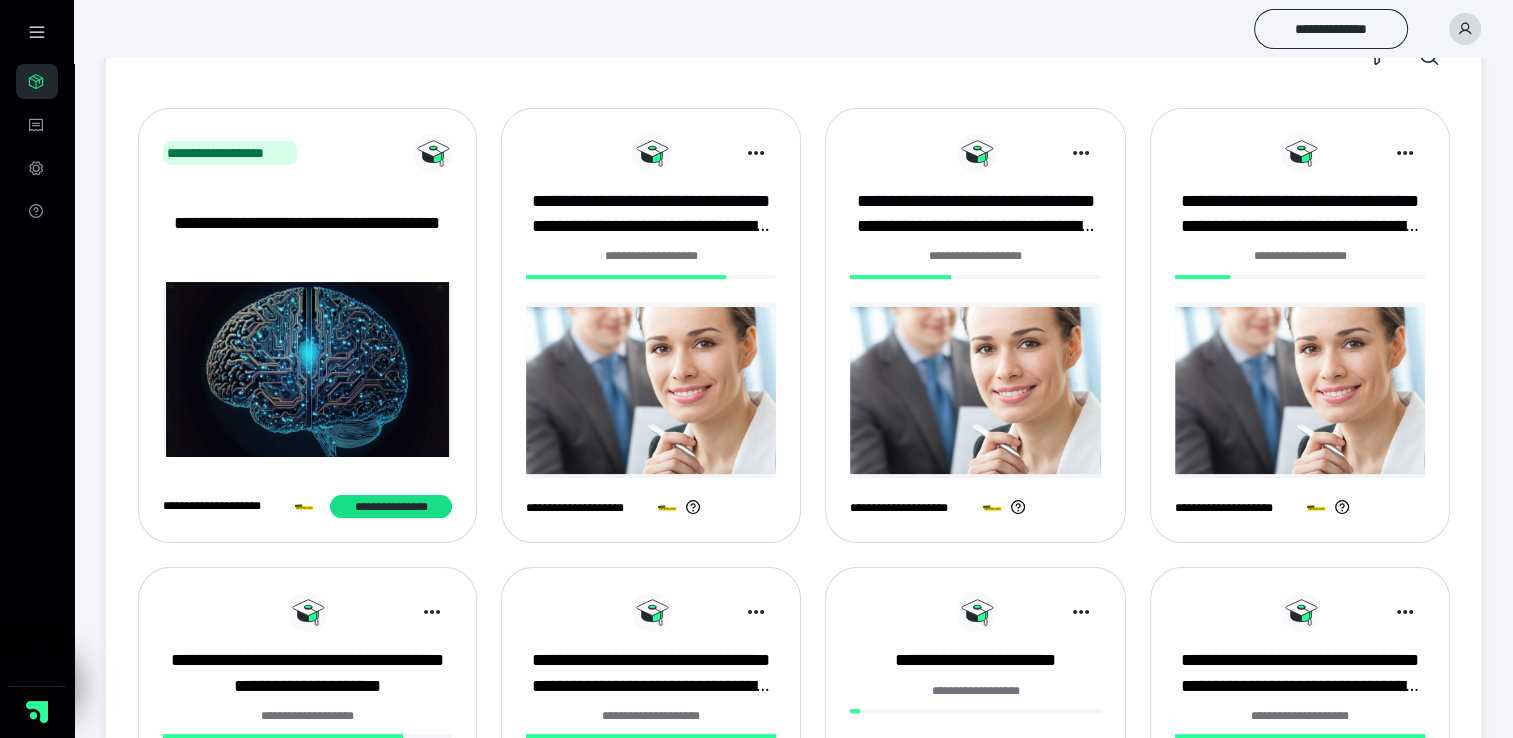 scroll, scrollTop: 244, scrollLeft: 0, axis: vertical 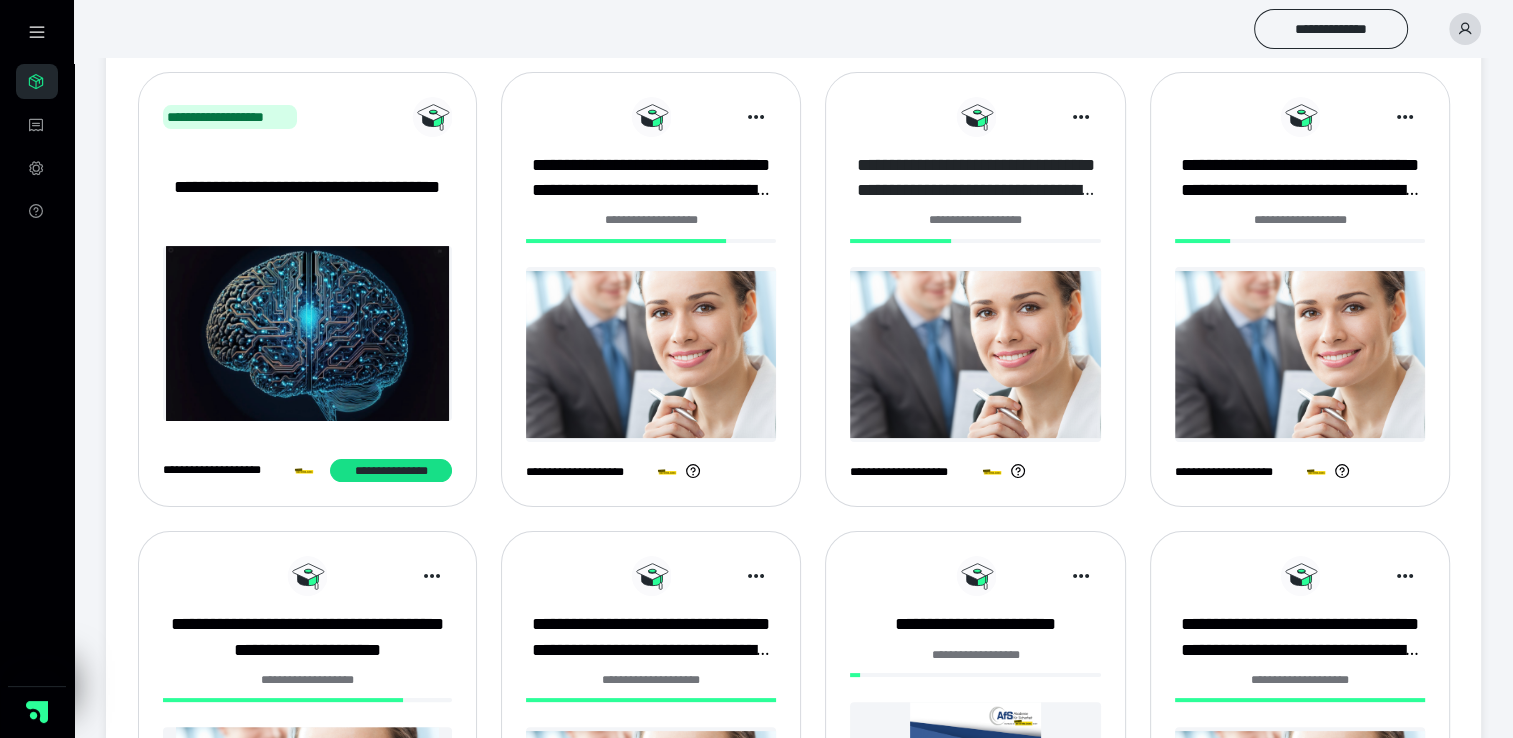 click on "**********" at bounding box center [975, 178] 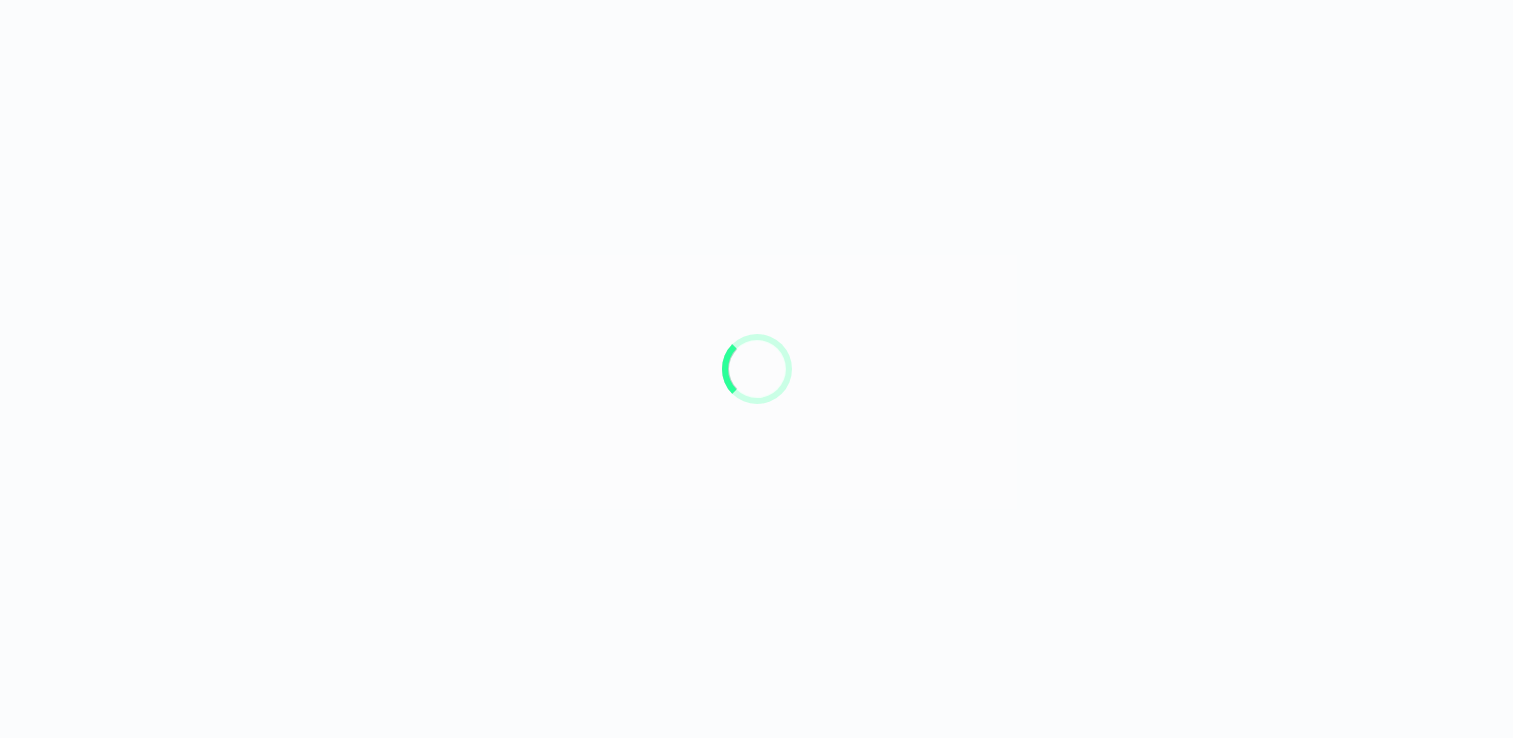 scroll, scrollTop: 0, scrollLeft: 0, axis: both 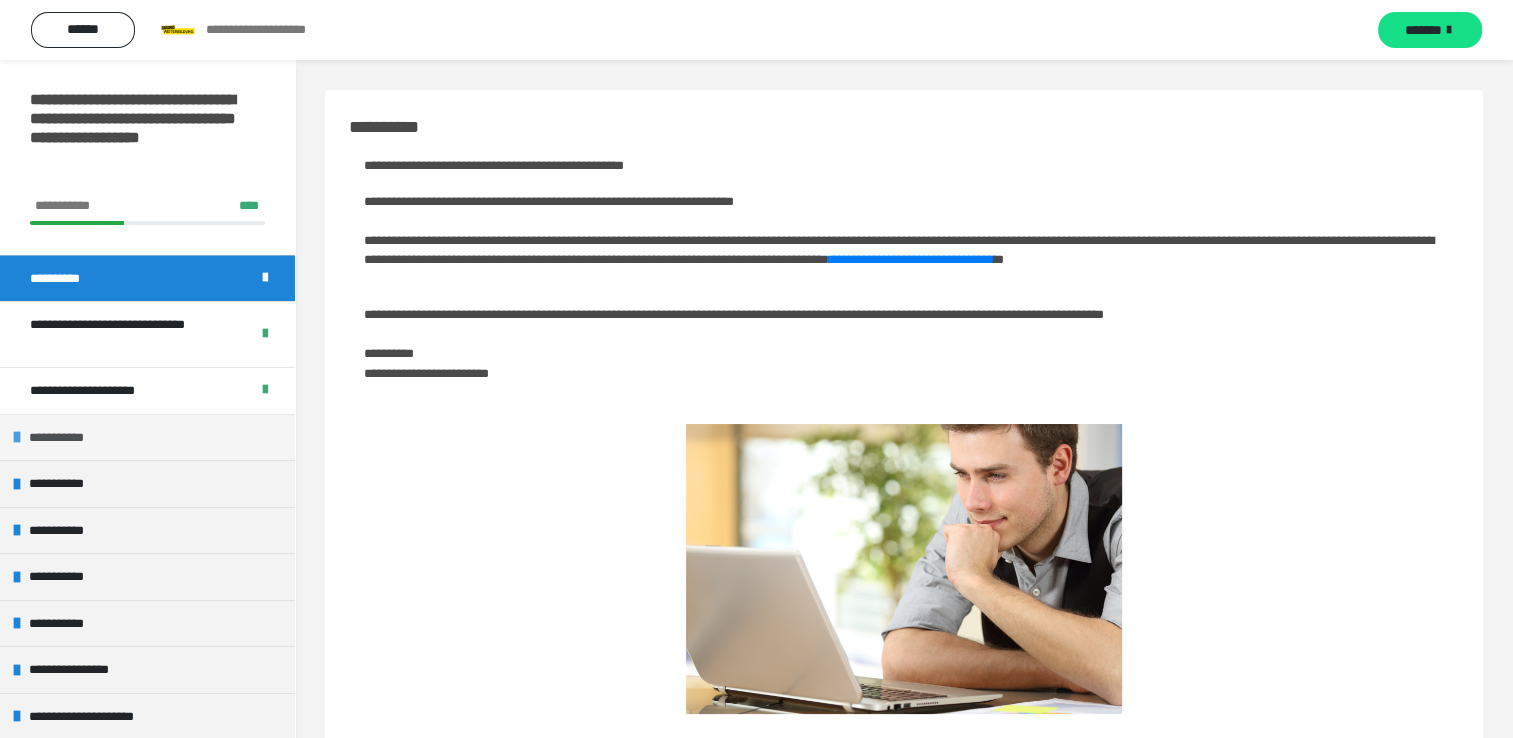 click on "**********" at bounding box center [147, 437] 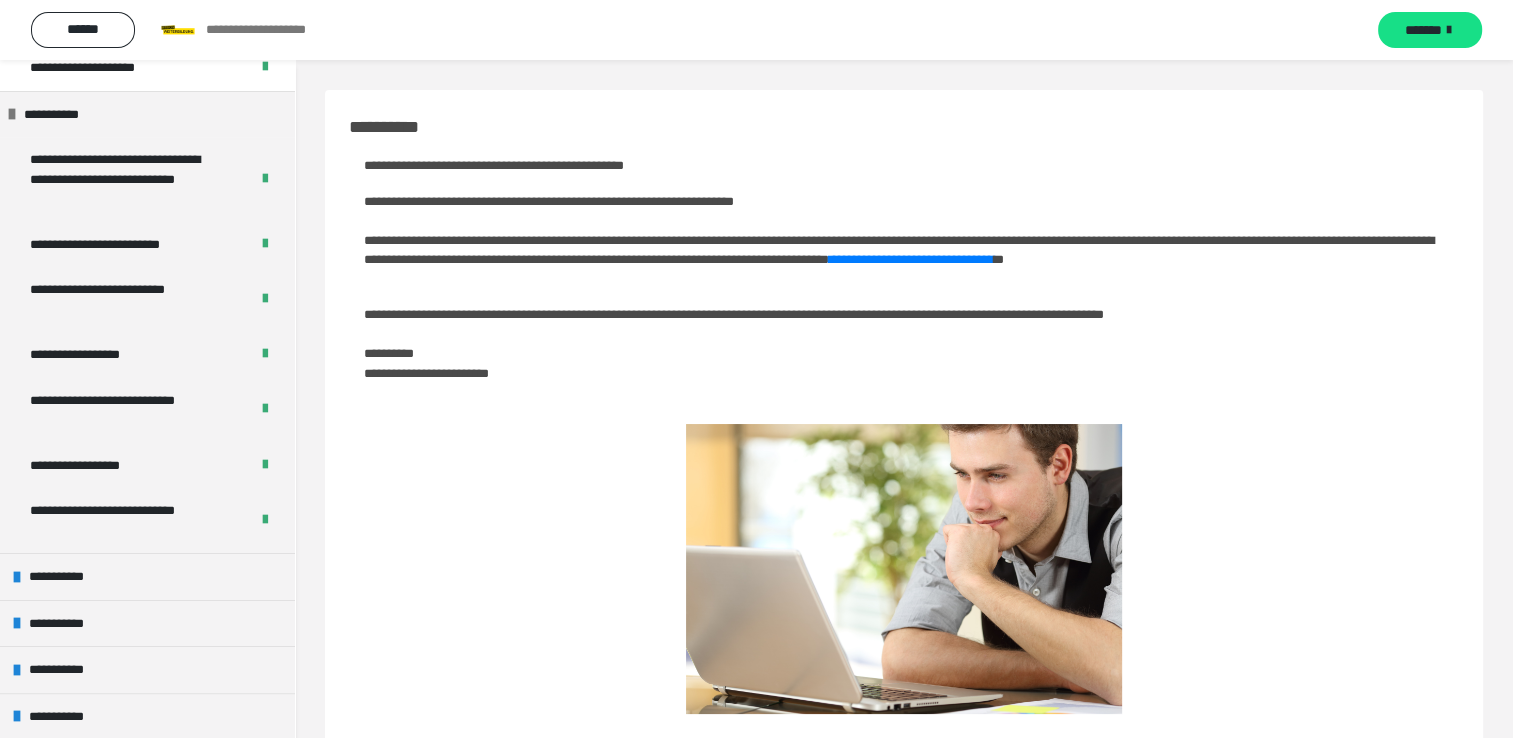 scroll, scrollTop: 323, scrollLeft: 0, axis: vertical 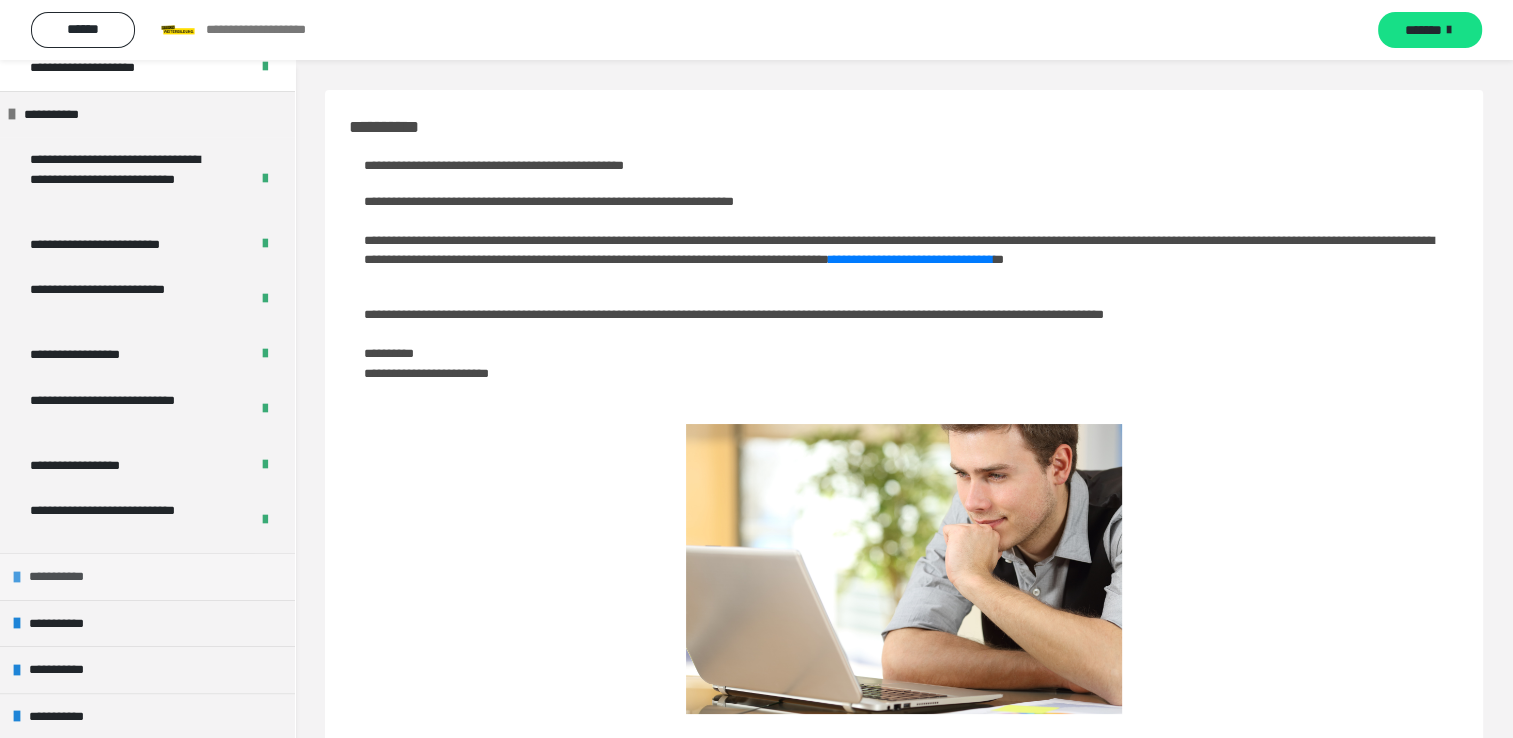 click on "**********" at bounding box center [147, 576] 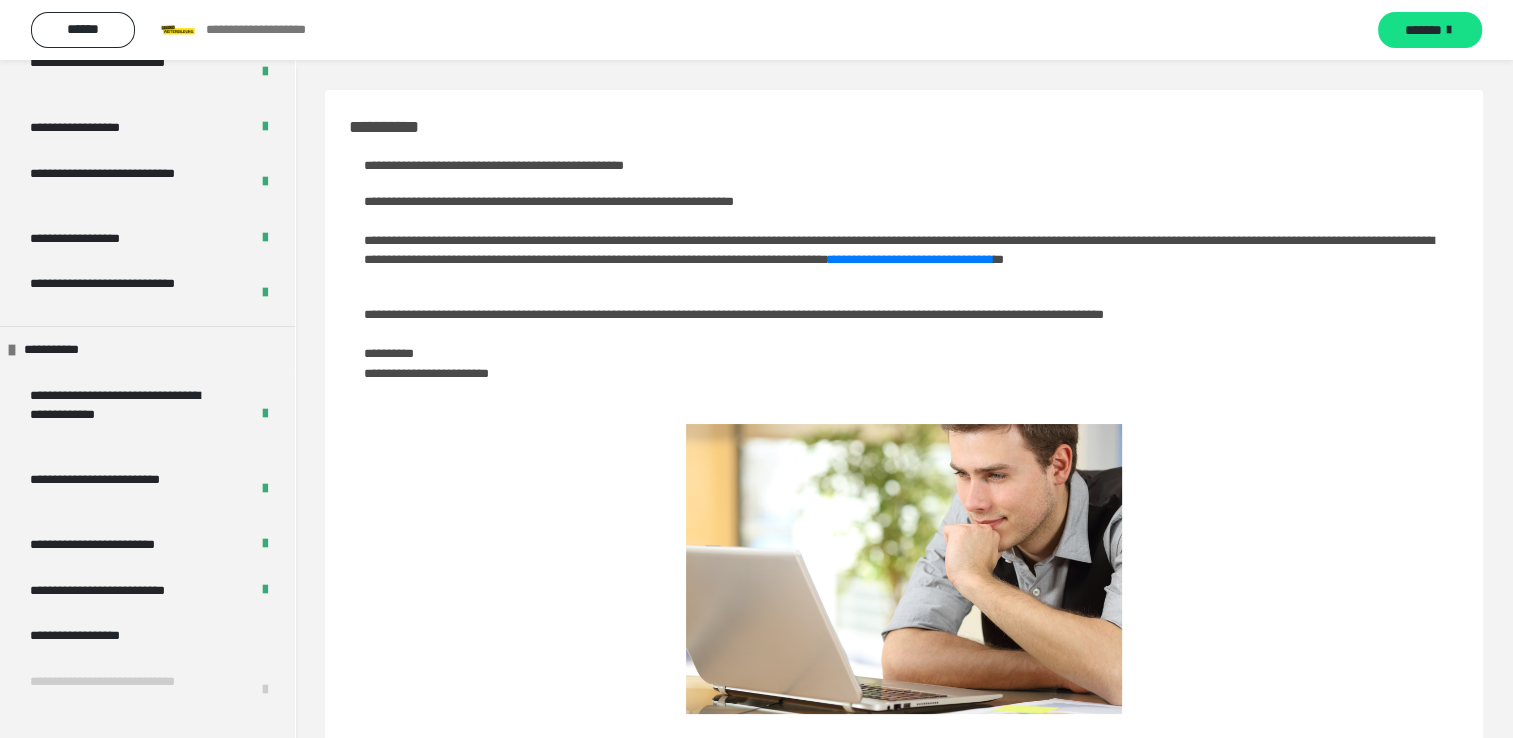 scroll, scrollTop: 548, scrollLeft: 0, axis: vertical 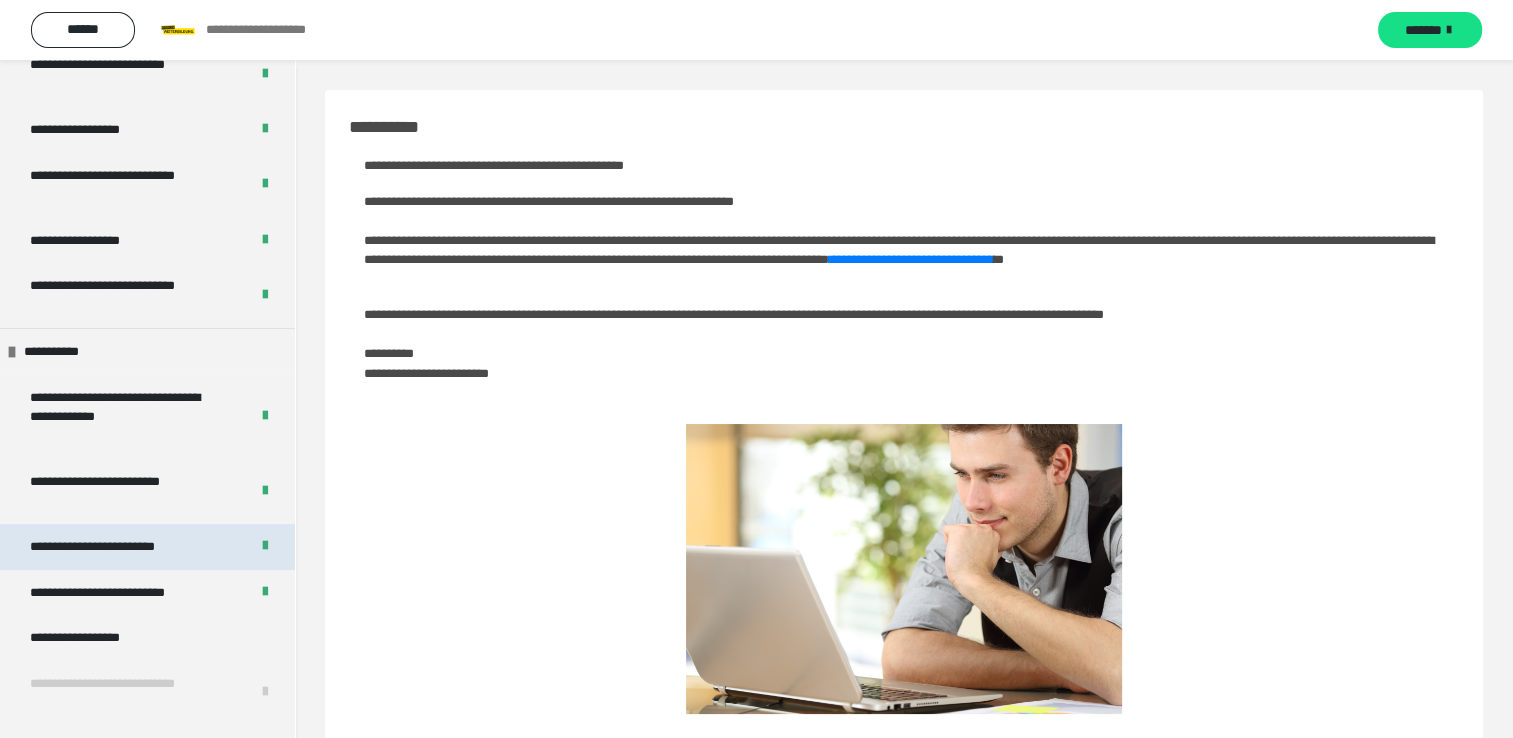 click on "**********" at bounding box center (110, 547) 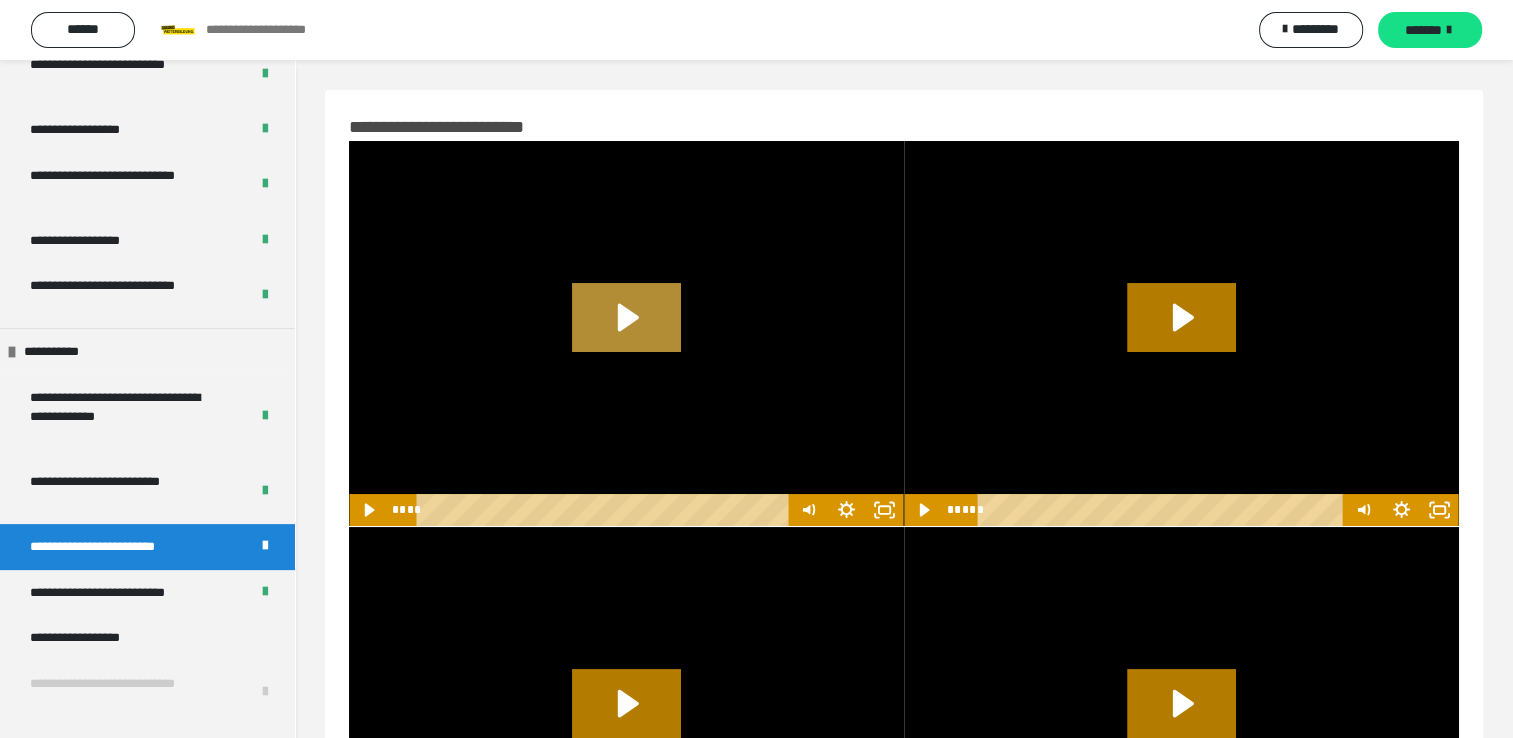 click 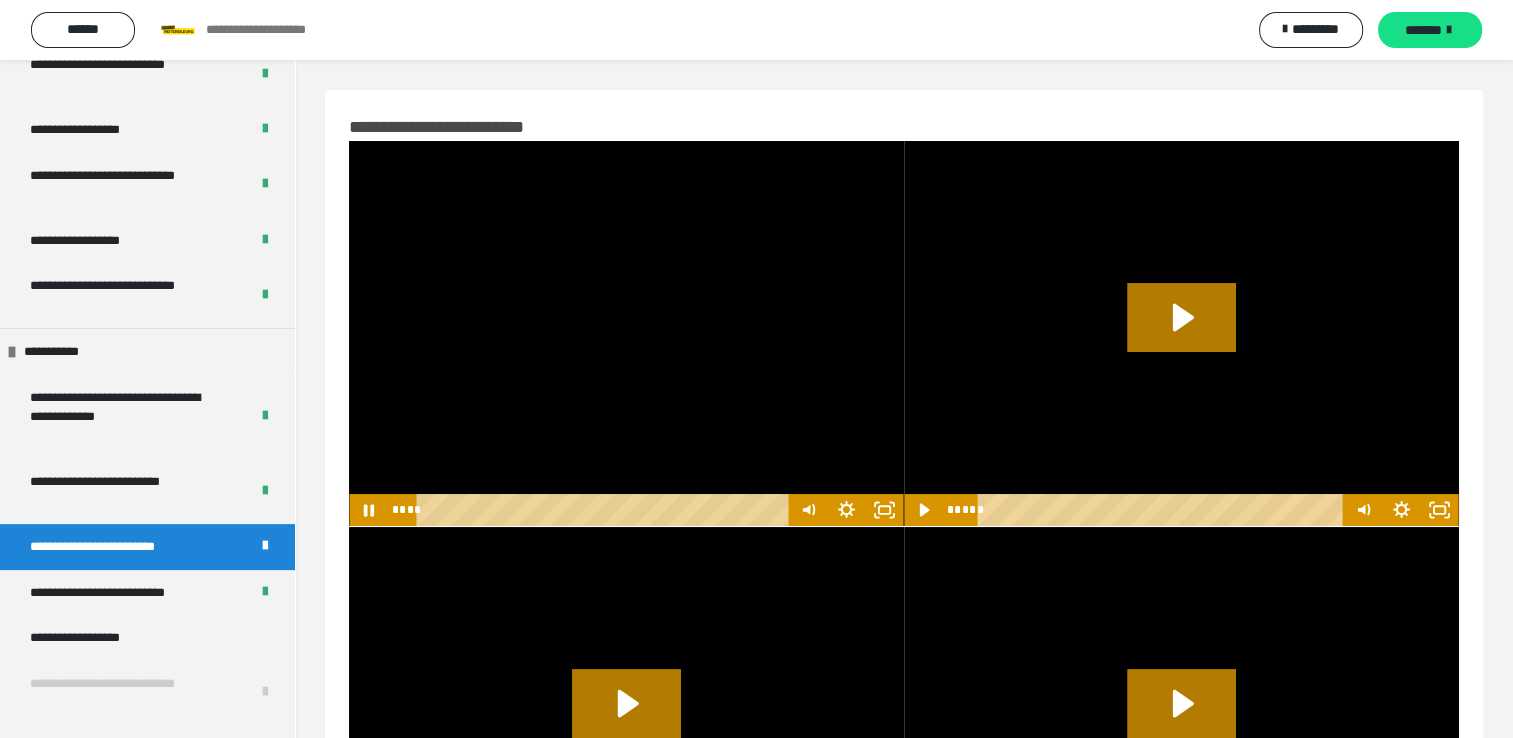 click at bounding box center [626, 333] 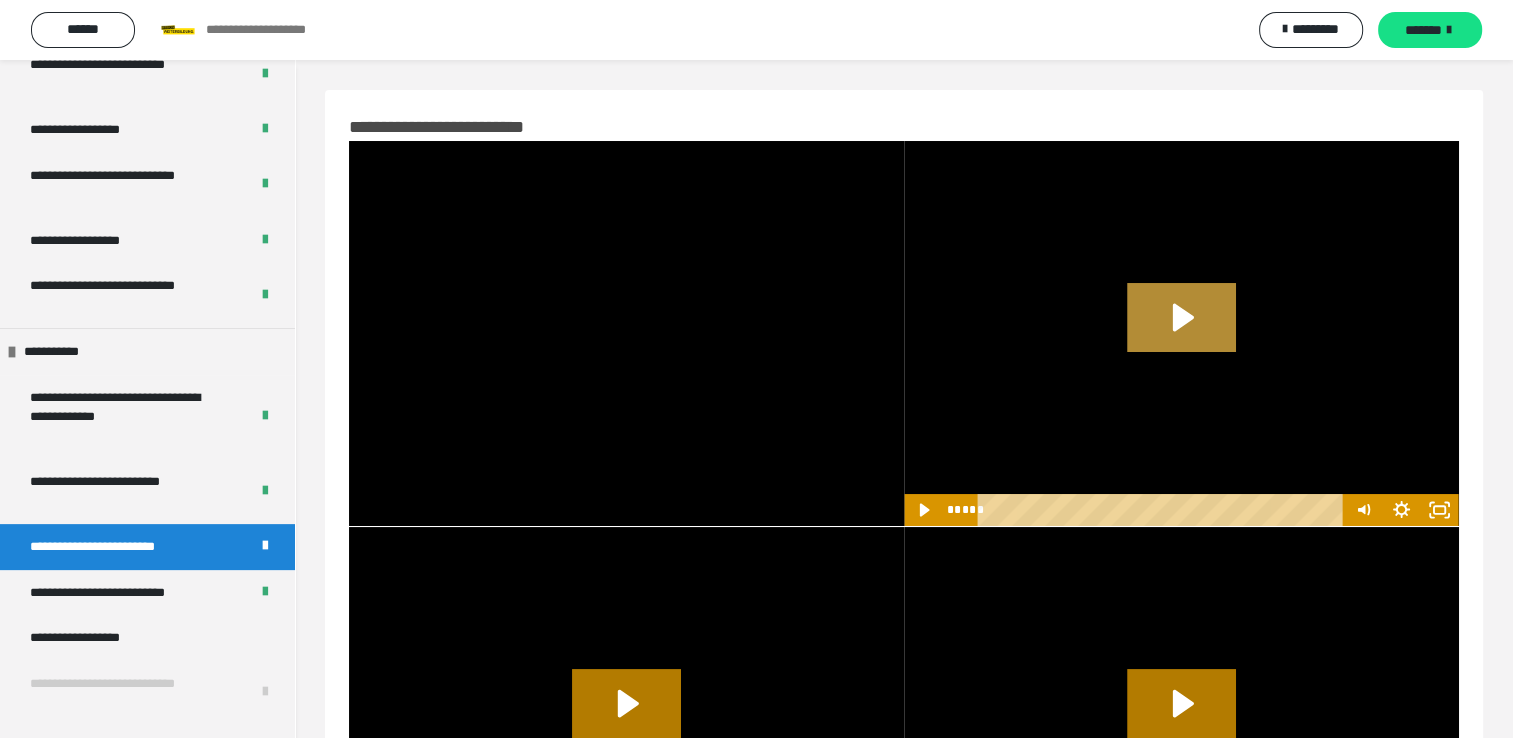 click 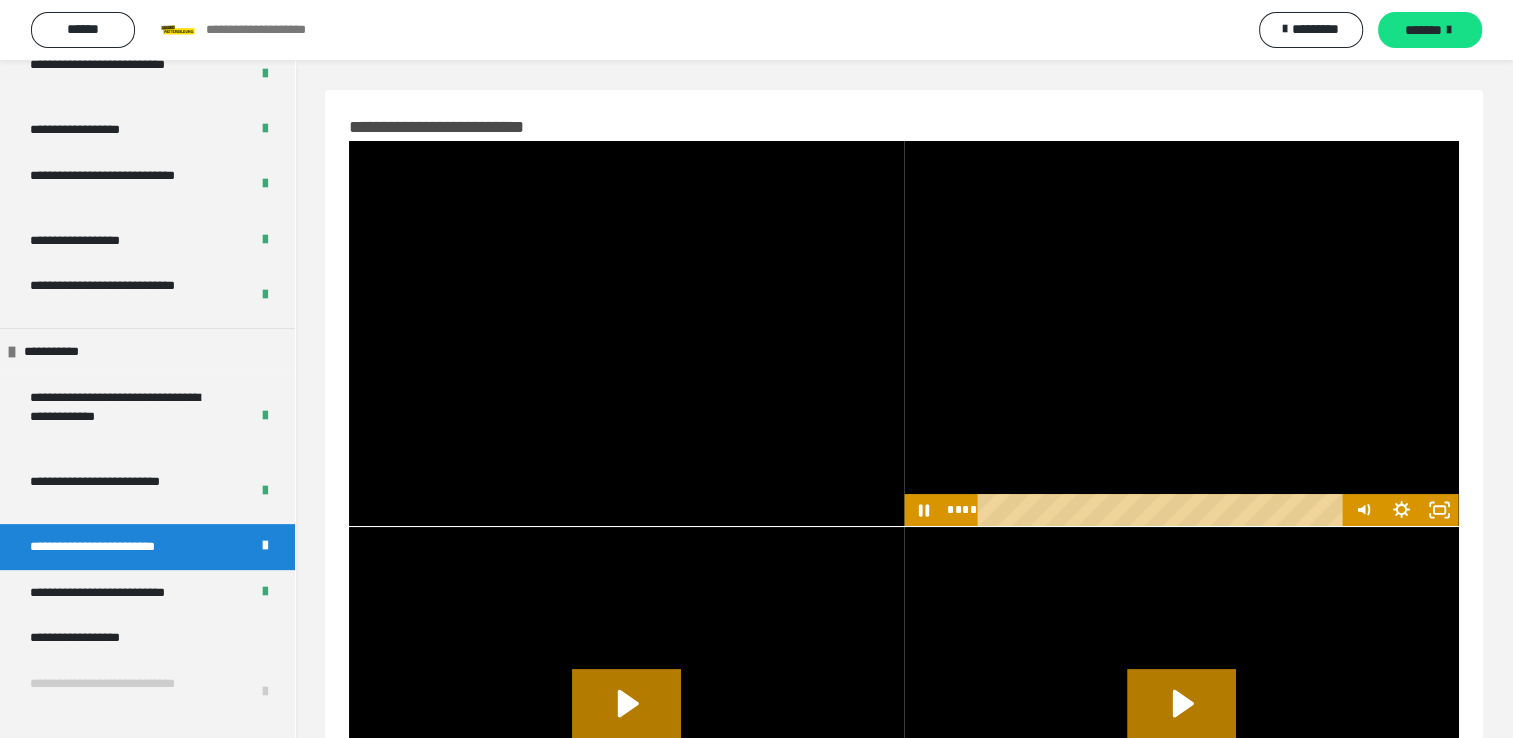 click at bounding box center (1181, 333) 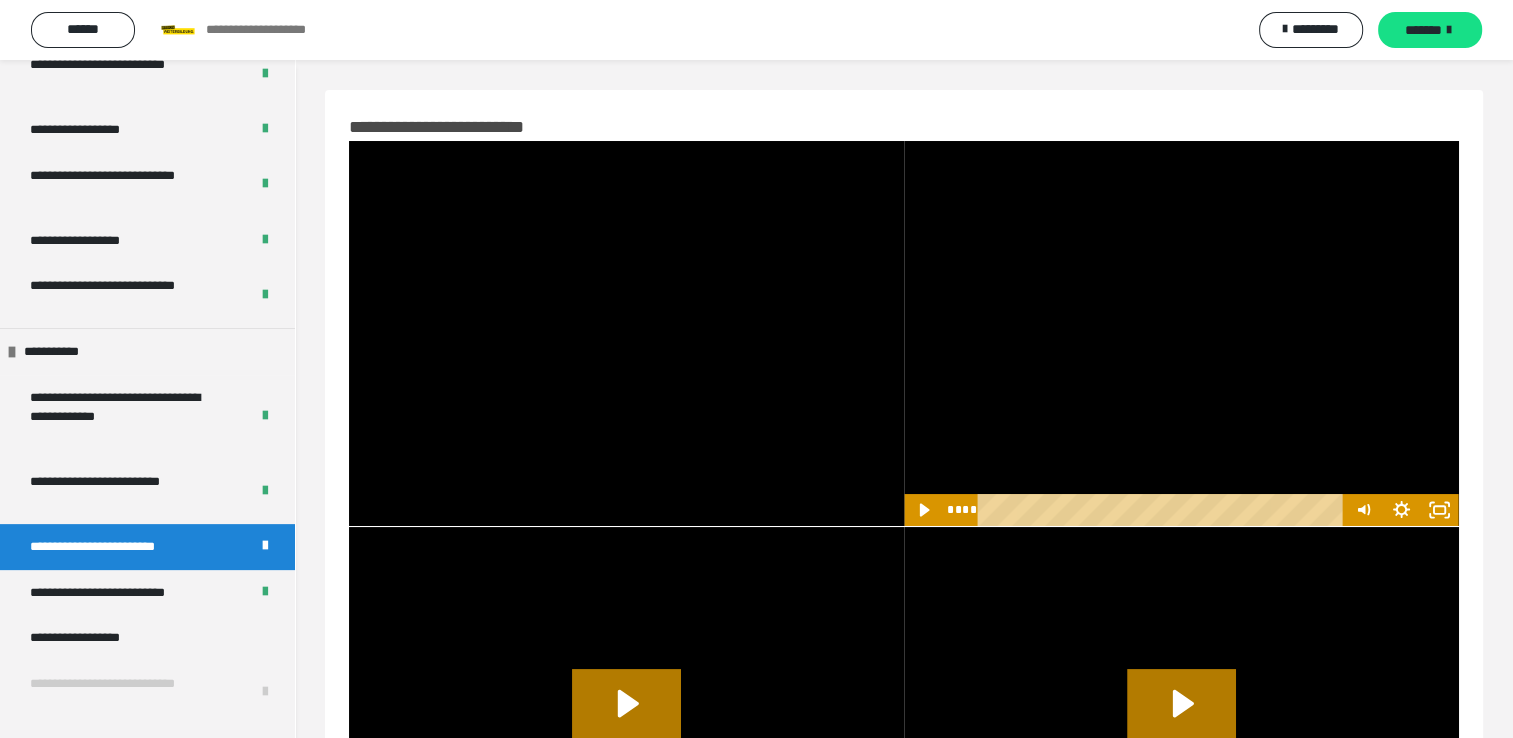 click at bounding box center (1181, 333) 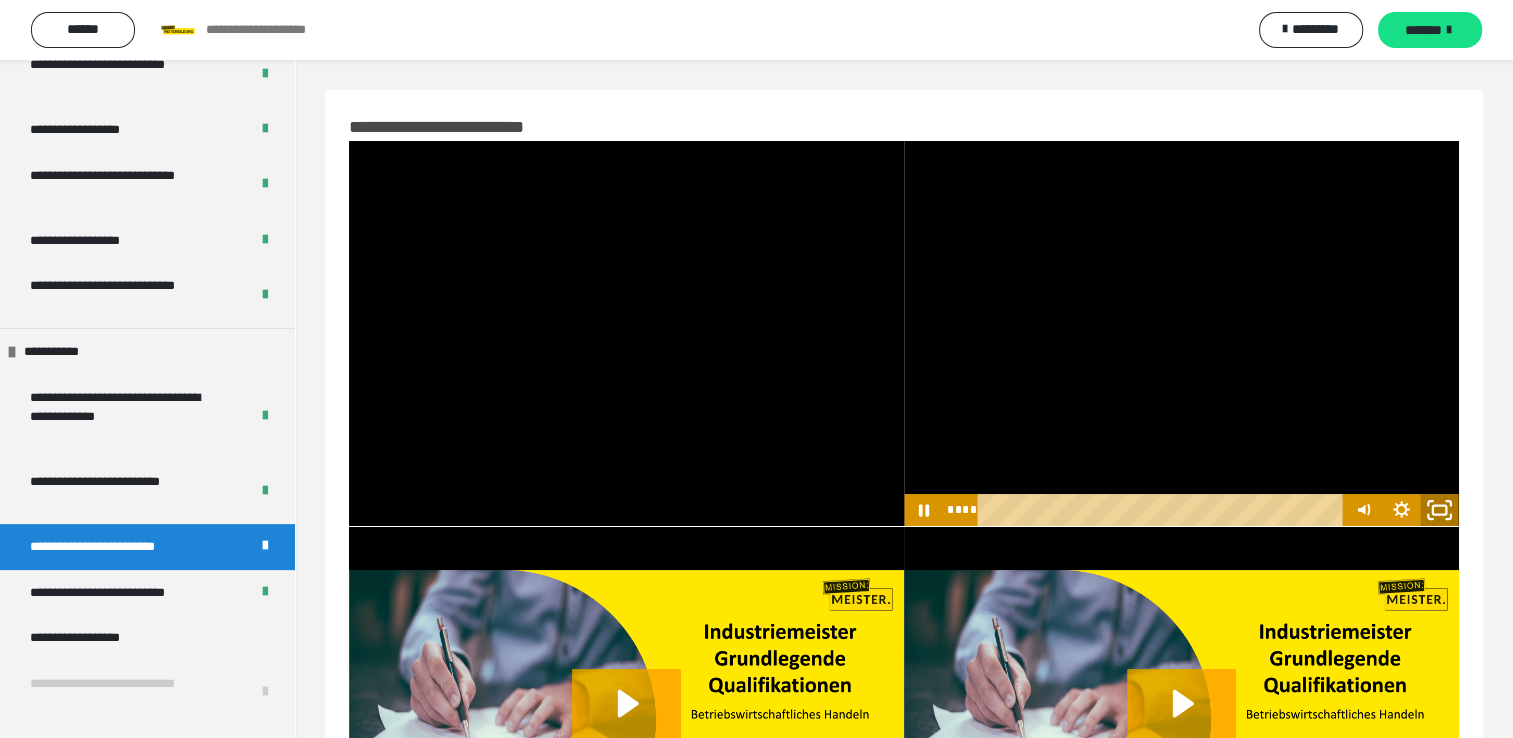 click 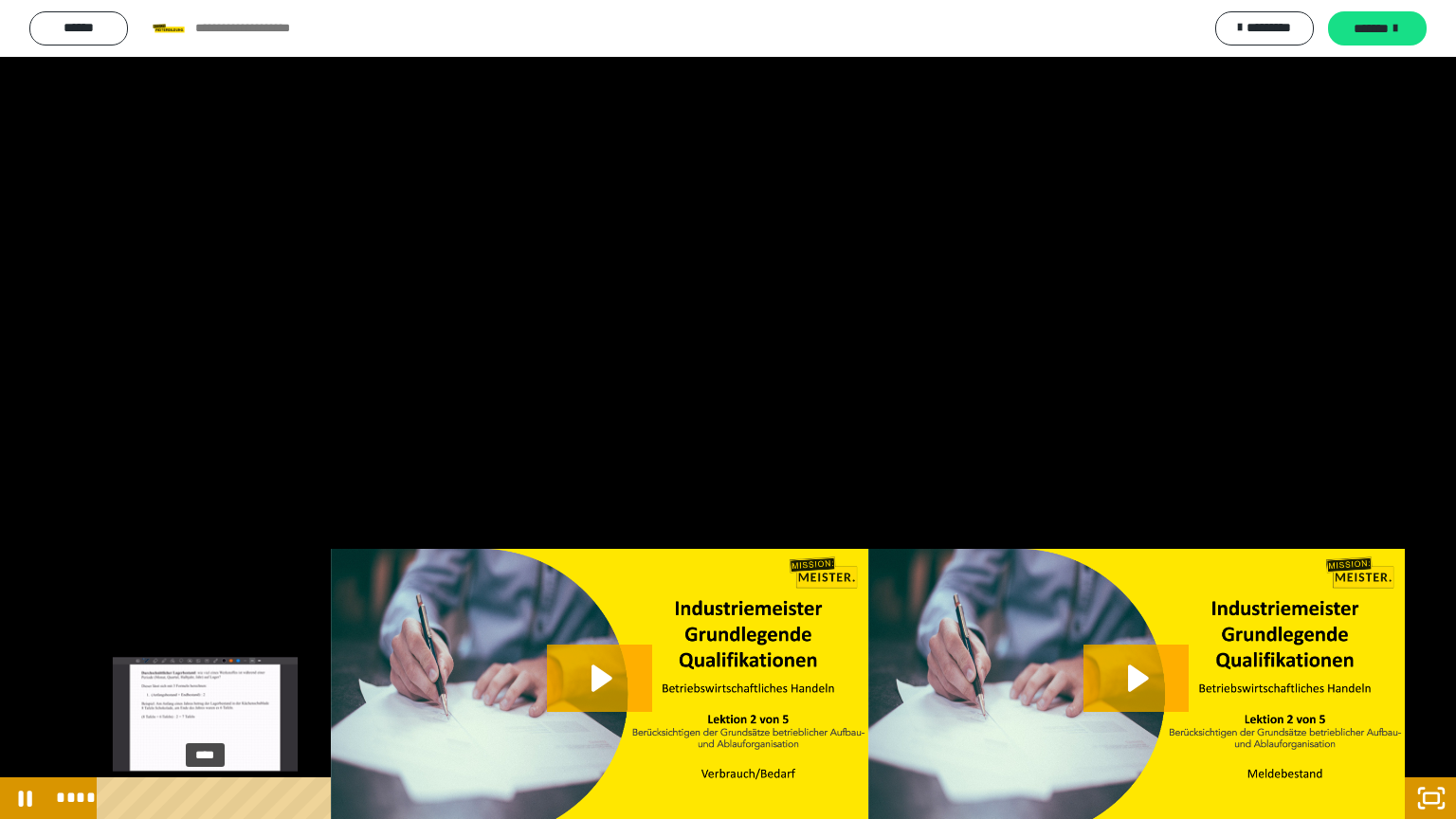 drag, startPoint x: 182, startPoint y: 796, endPoint x: 205, endPoint y: 797, distance: 23.021729 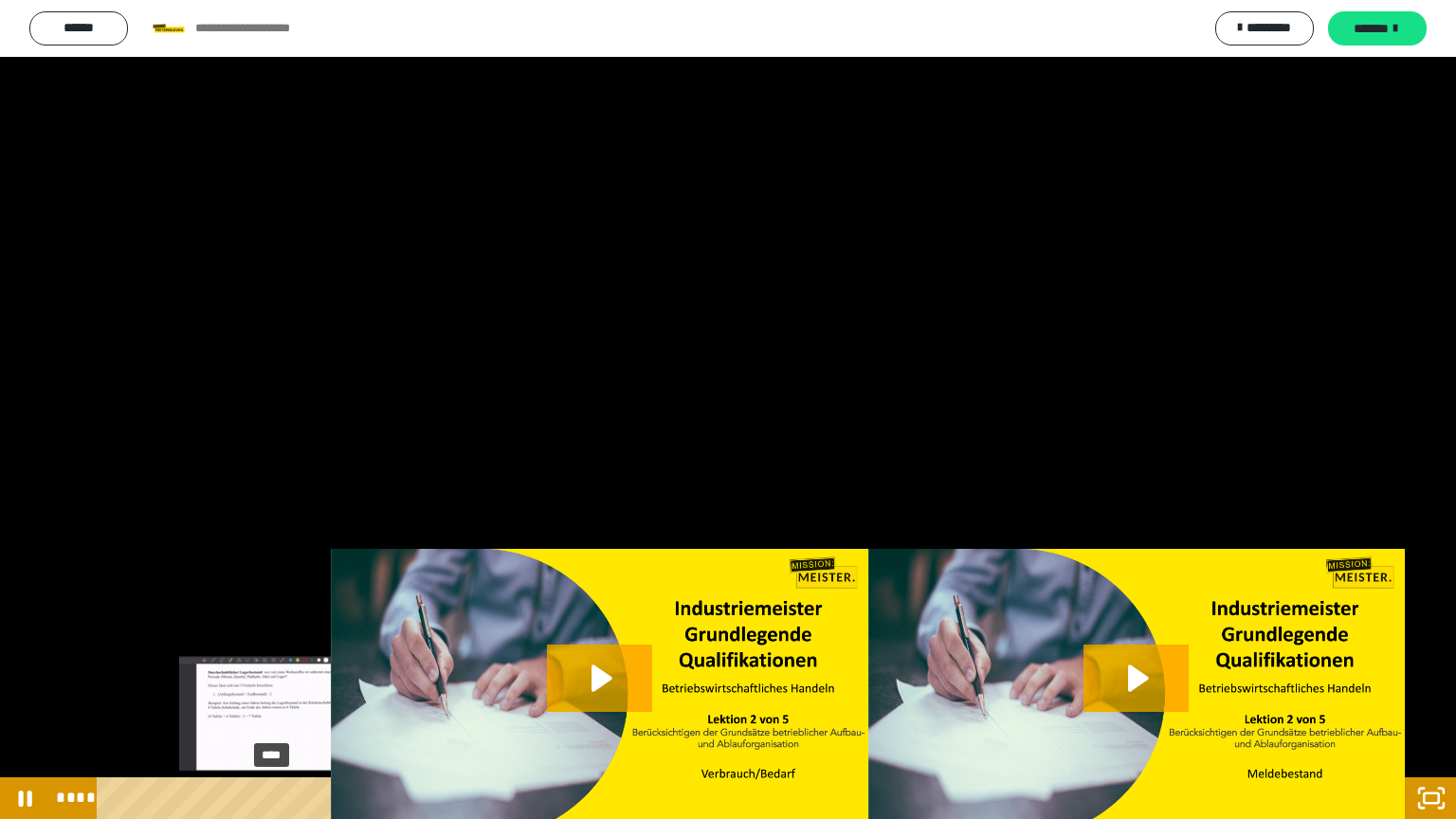 click on "****" at bounding box center (705, 798) 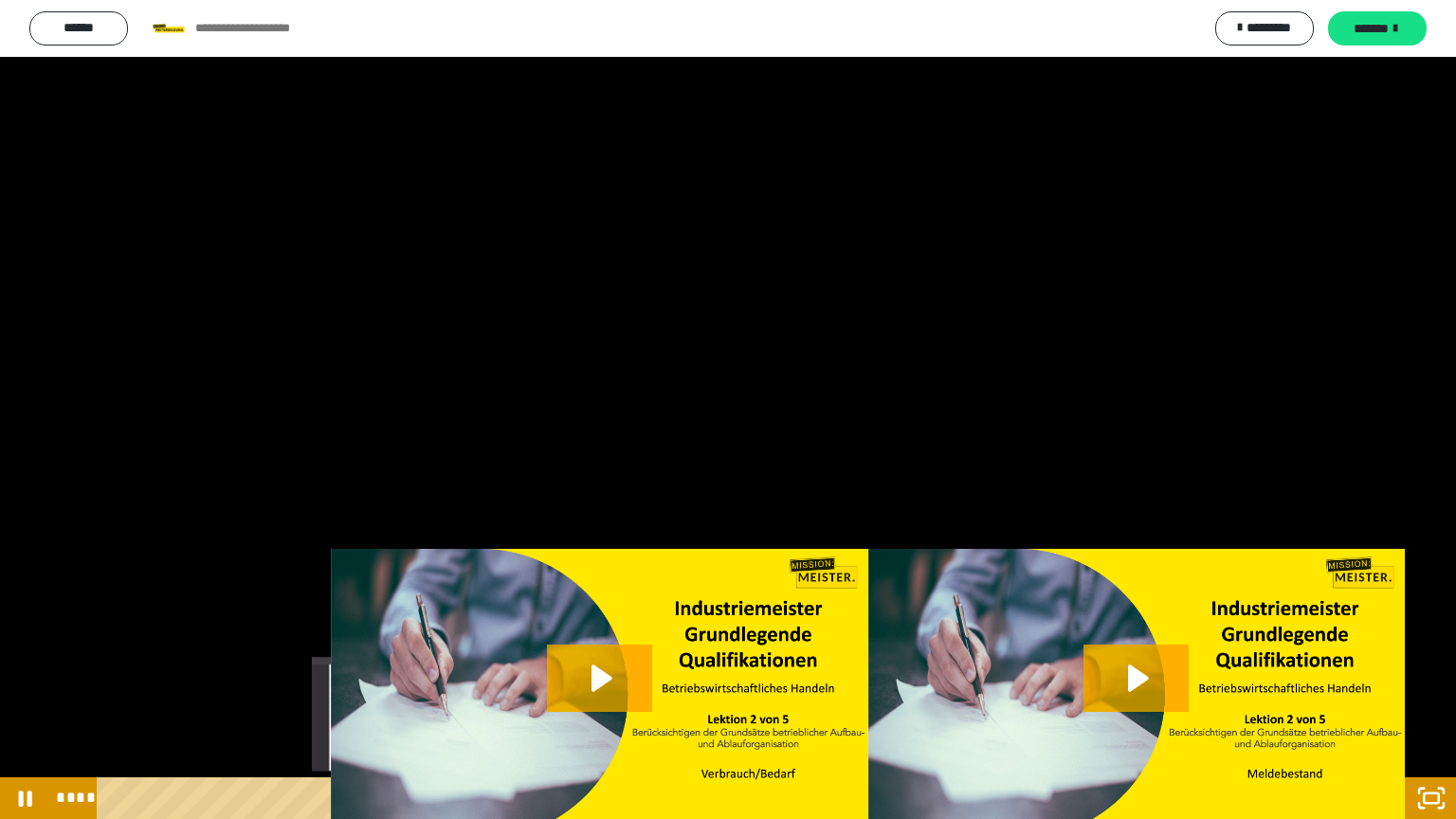 drag, startPoint x: 272, startPoint y: 803, endPoint x: 375, endPoint y: 797, distance: 103.174609 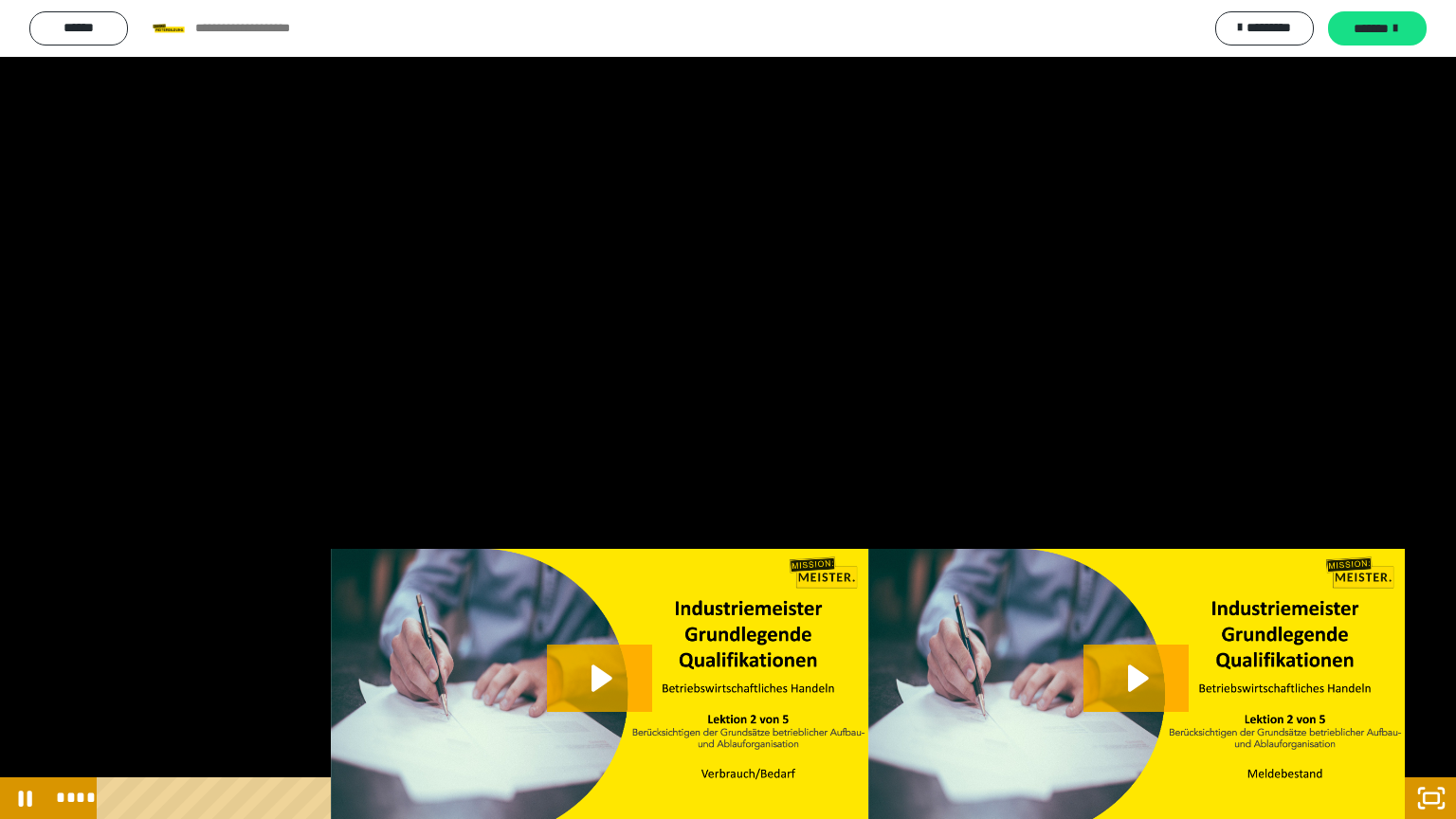 click on "****" at bounding box center [705, 798] 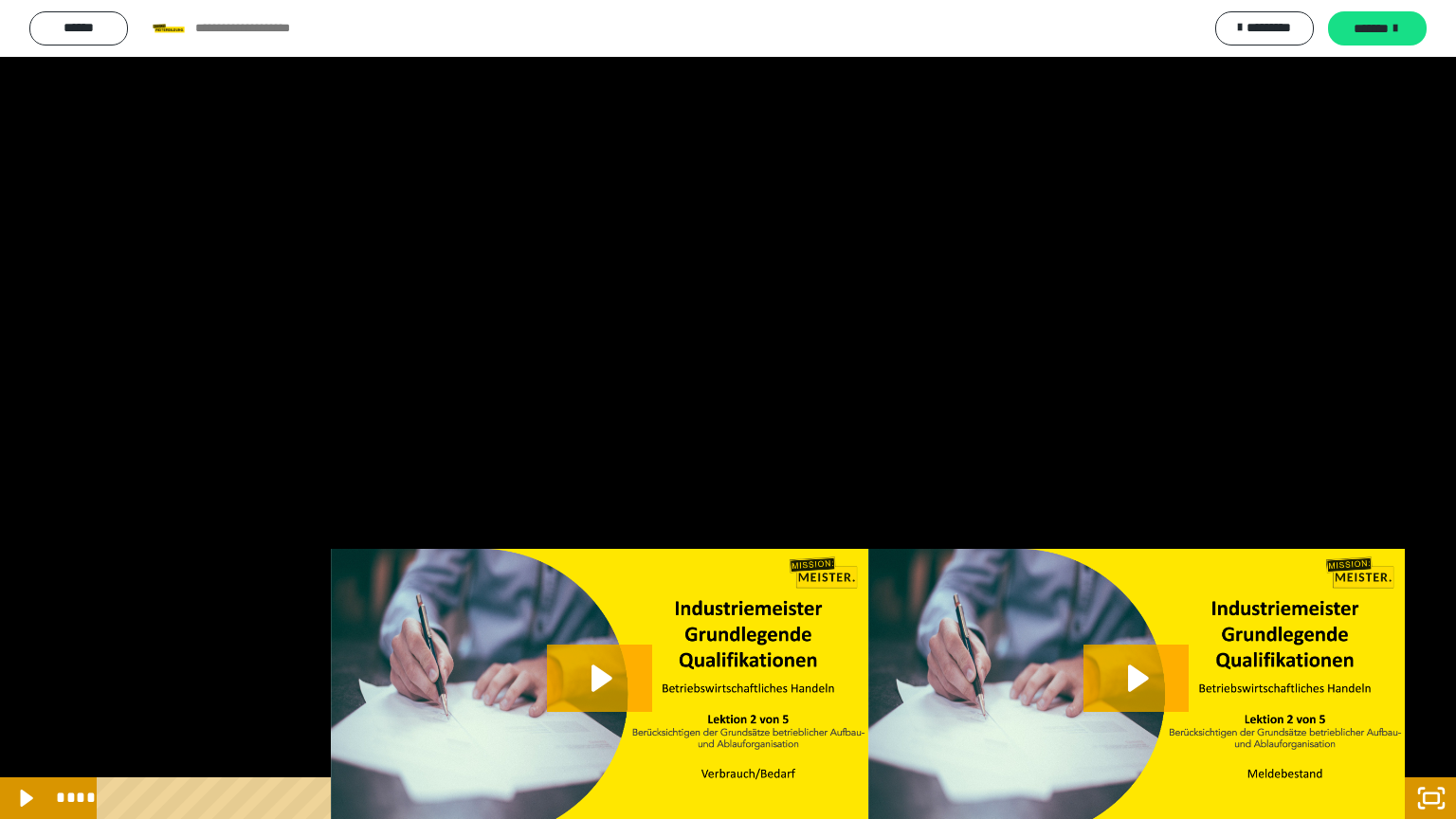 drag, startPoint x: 494, startPoint y: 800, endPoint x: 527, endPoint y: 804, distance: 33.24154 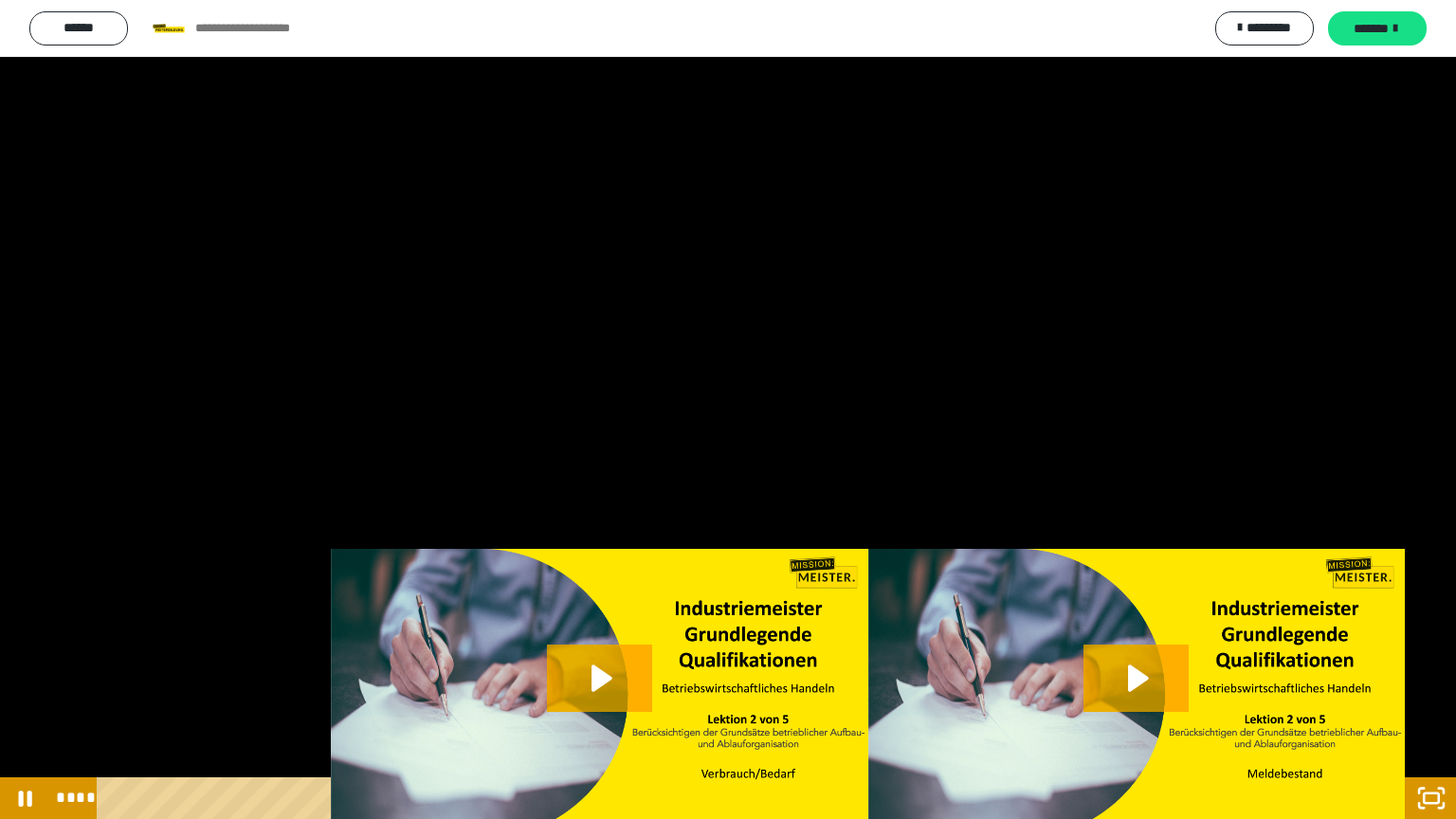 click on "****" at bounding box center (705, 798) 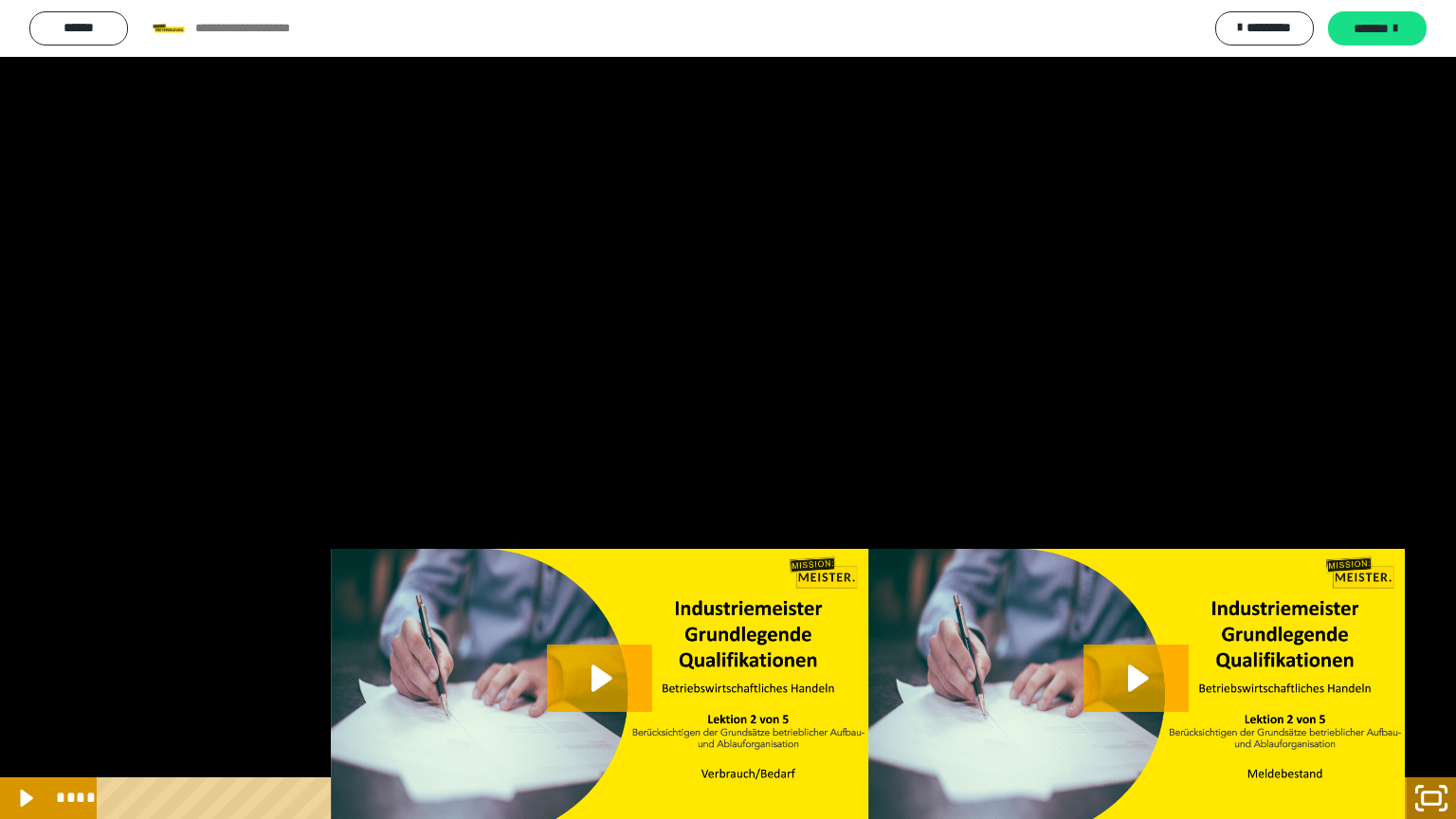click 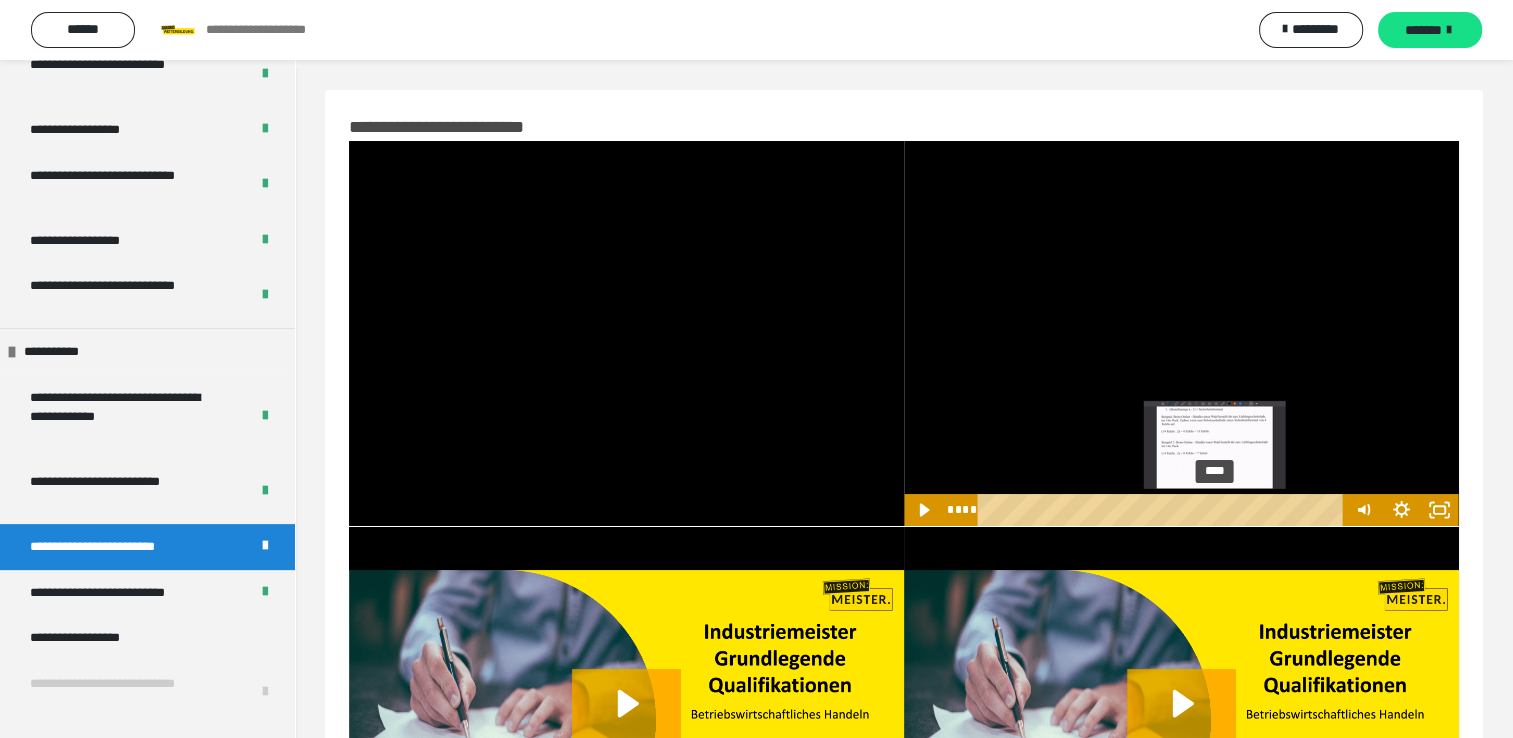click on "****" at bounding box center [1163, 510] 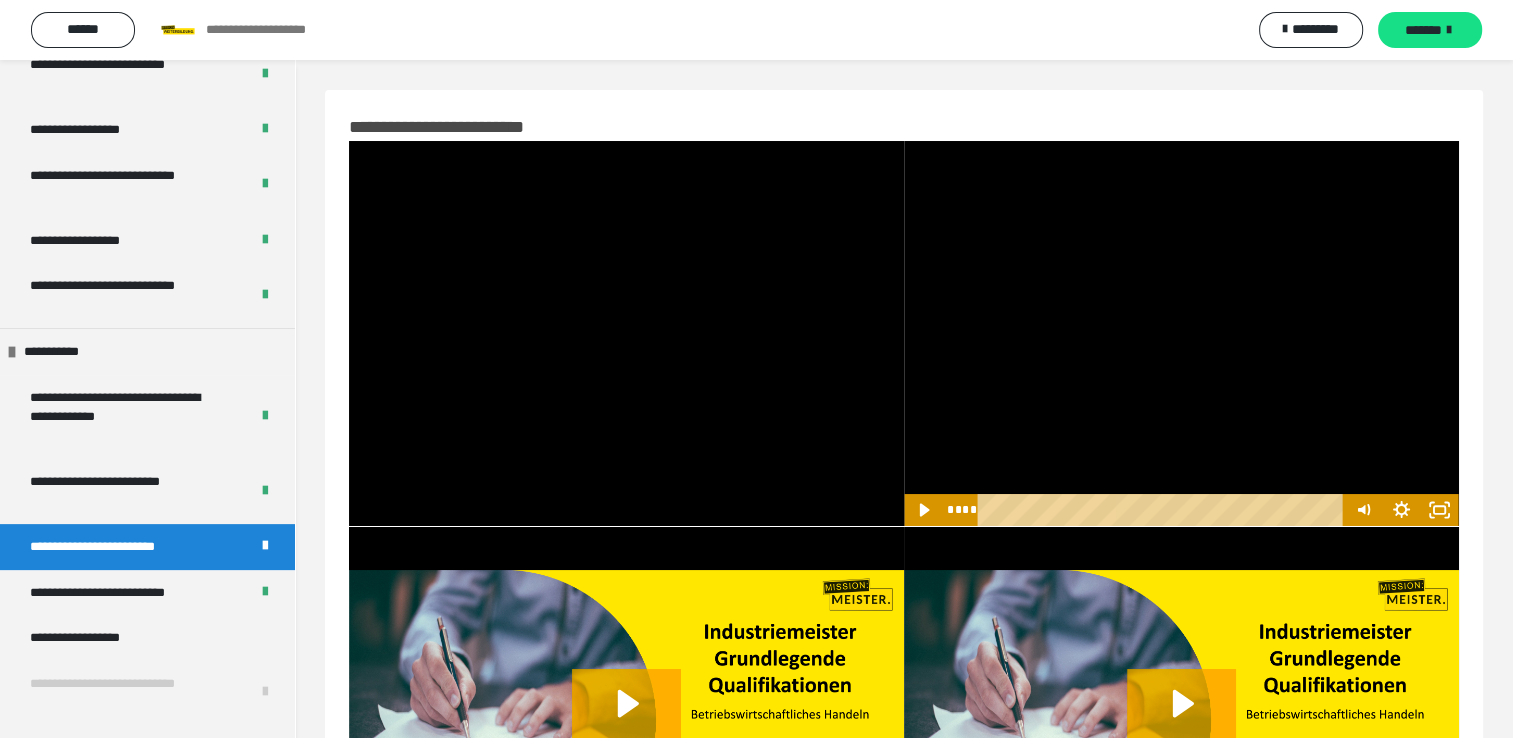 click at bounding box center [1181, 333] 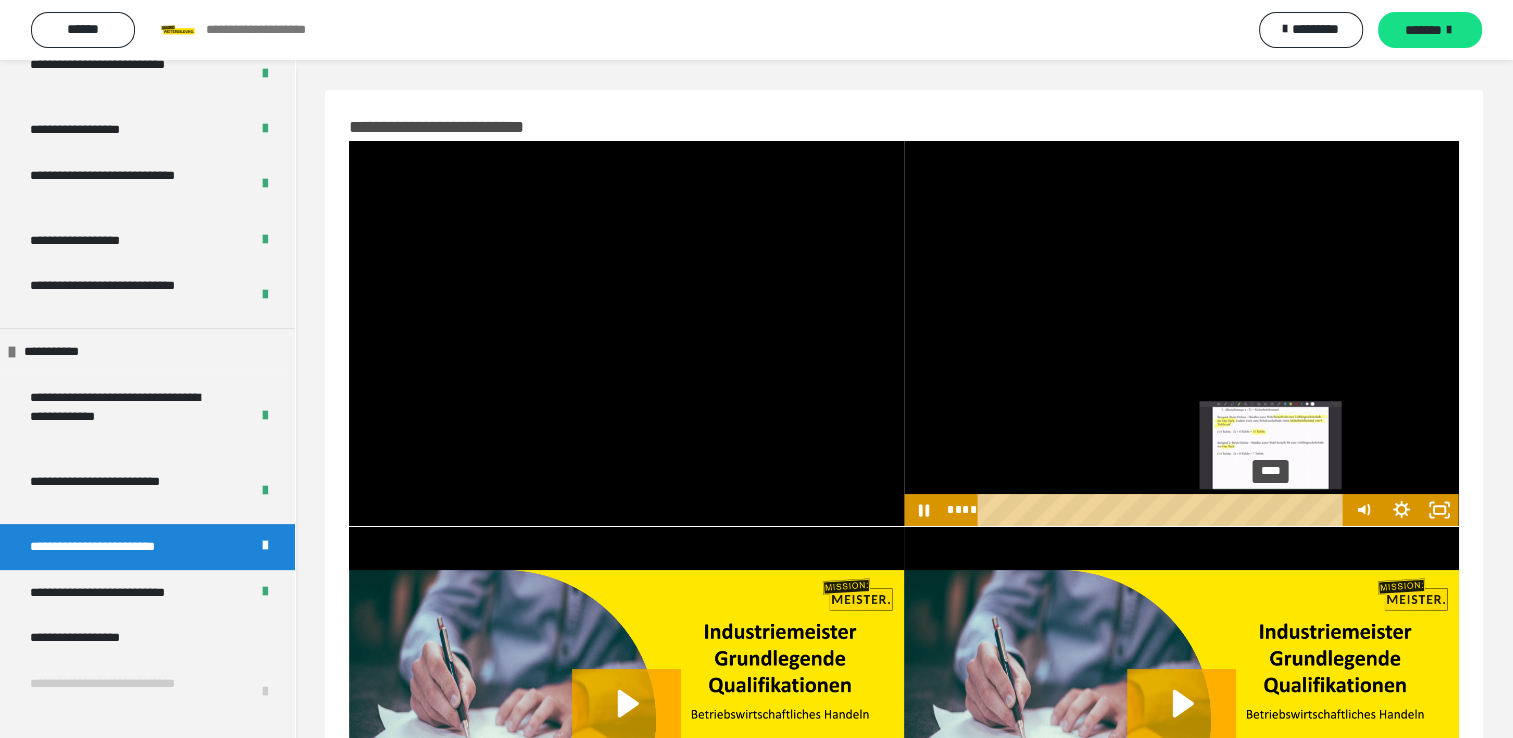 click on "****" at bounding box center [1163, 510] 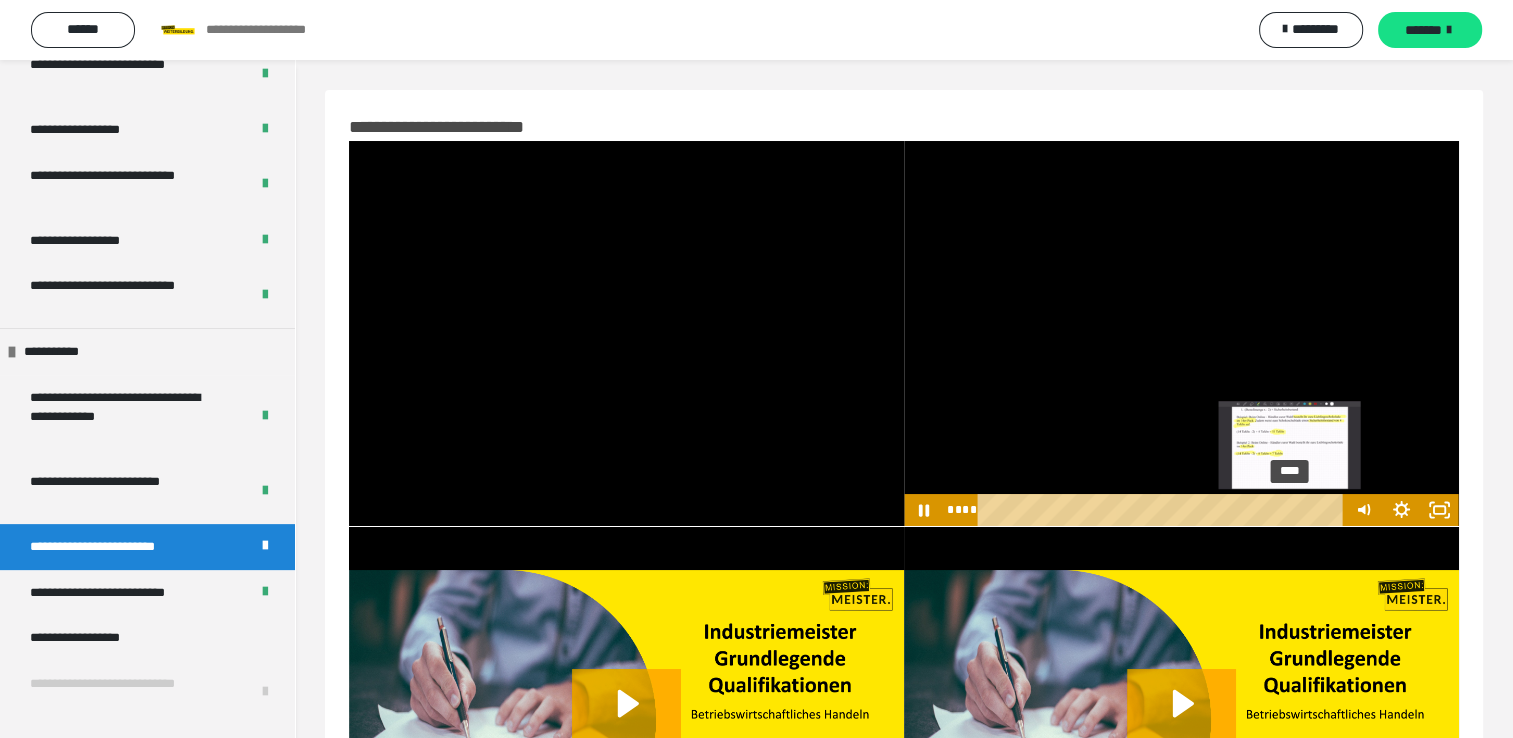 click on "****" at bounding box center (1163, 510) 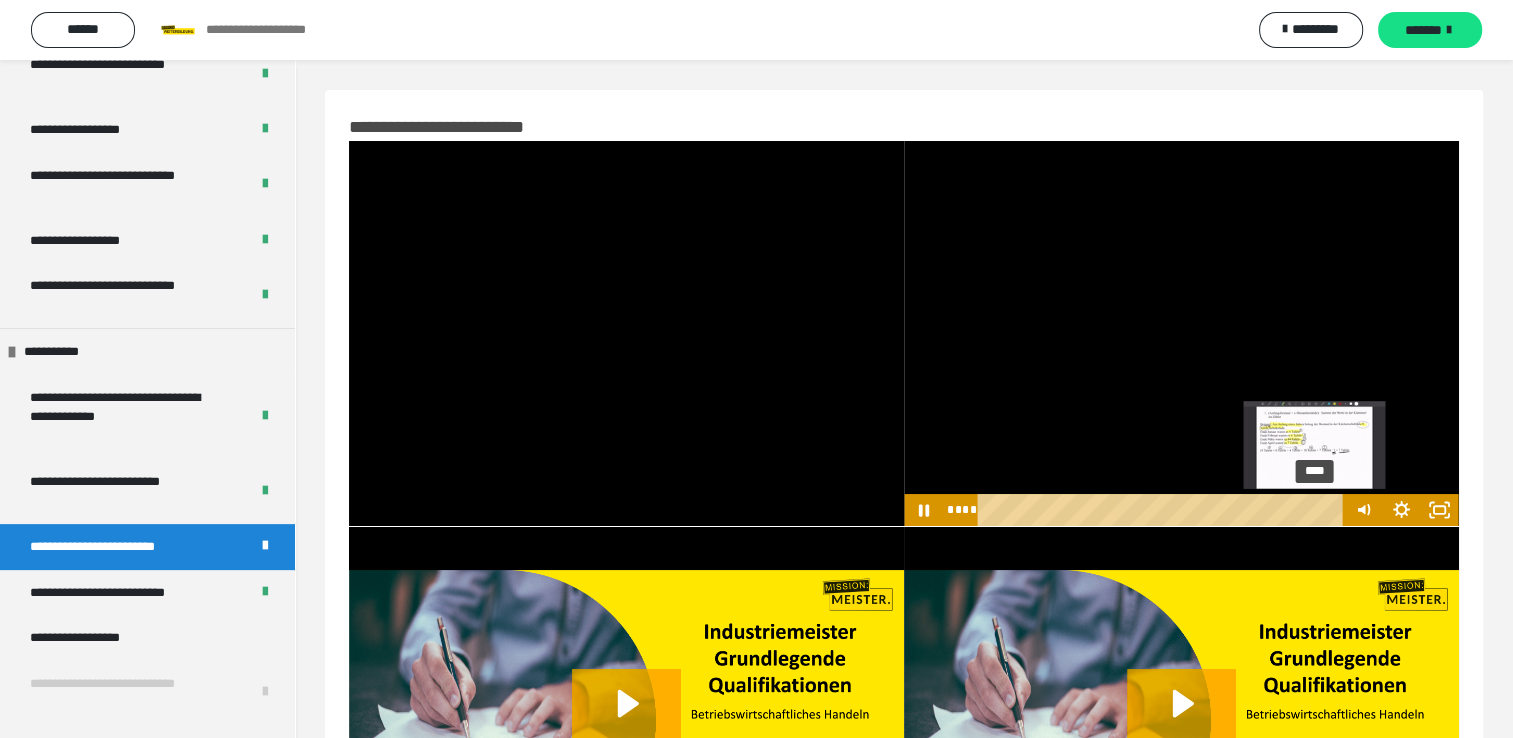 click on "****" at bounding box center [1163, 510] 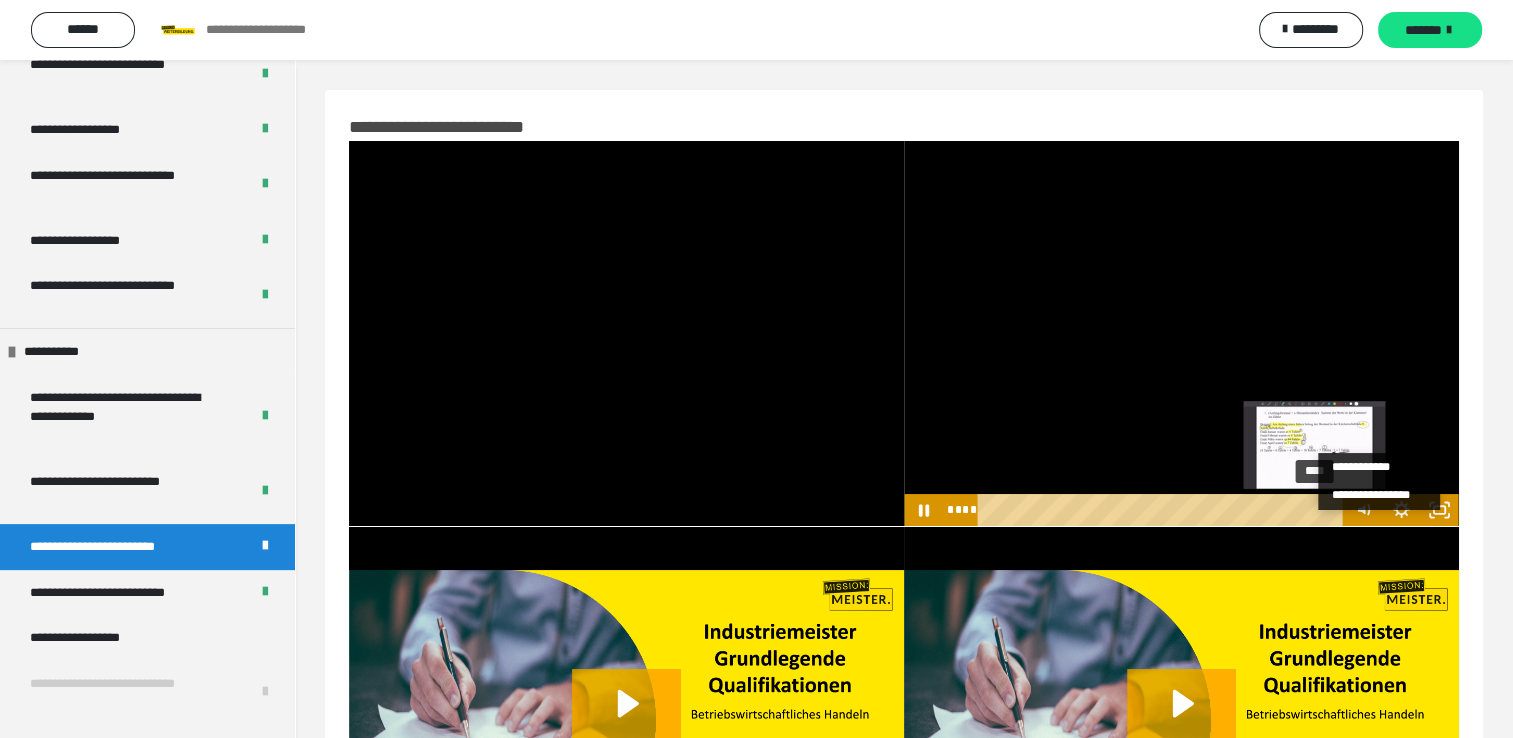 scroll, scrollTop: 0, scrollLeft: 0, axis: both 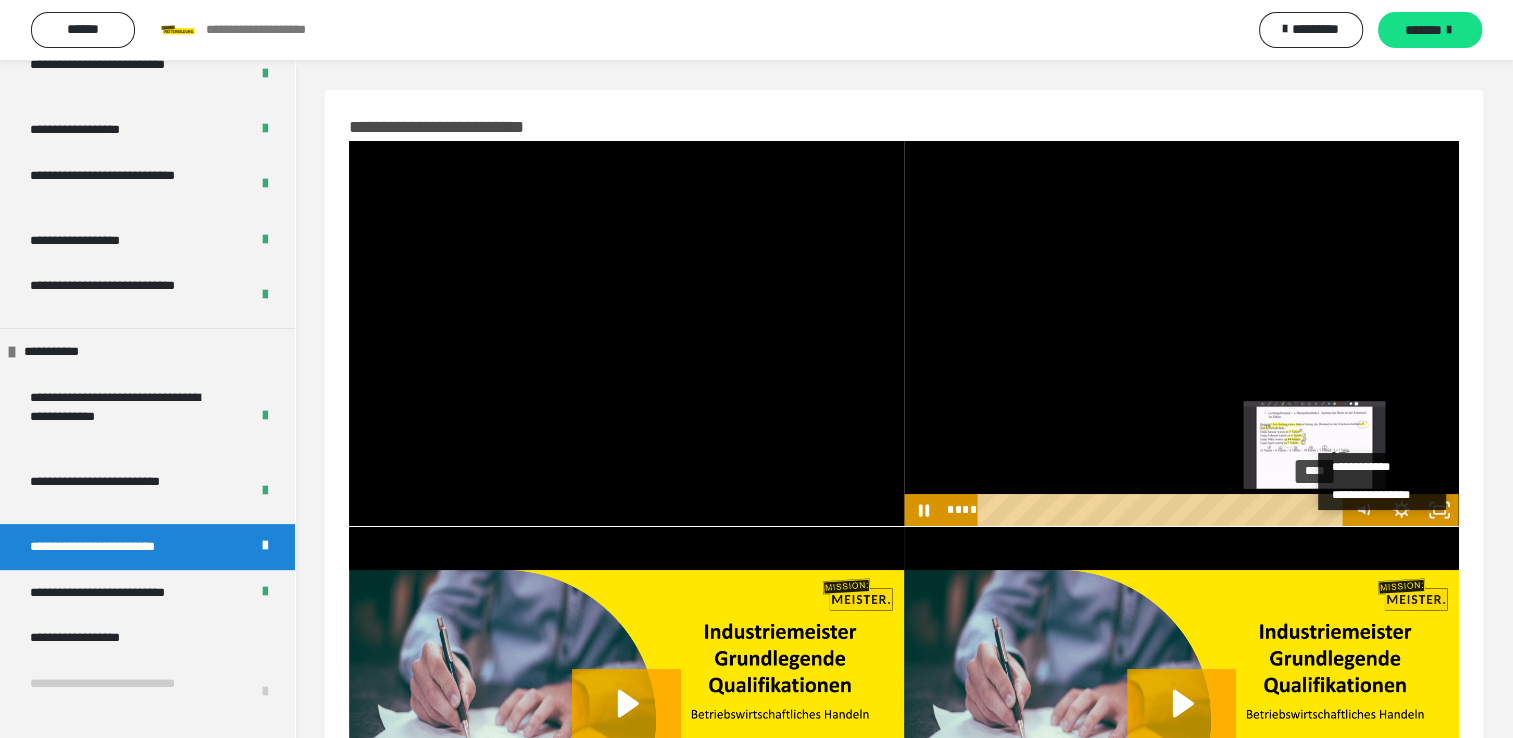 click at bounding box center (1314, 510) 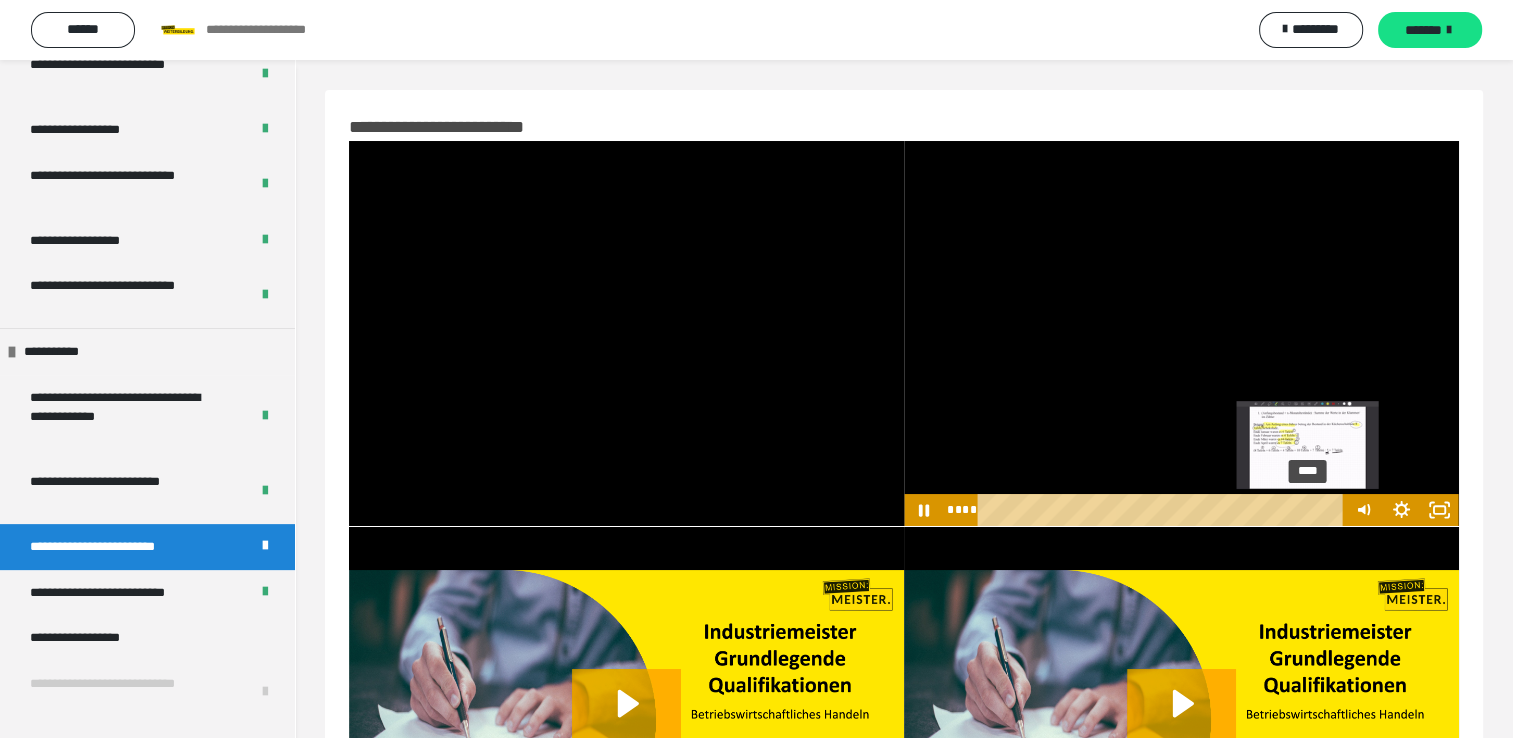 drag, startPoint x: 1293, startPoint y: 508, endPoint x: 1311, endPoint y: 512, distance: 18.439089 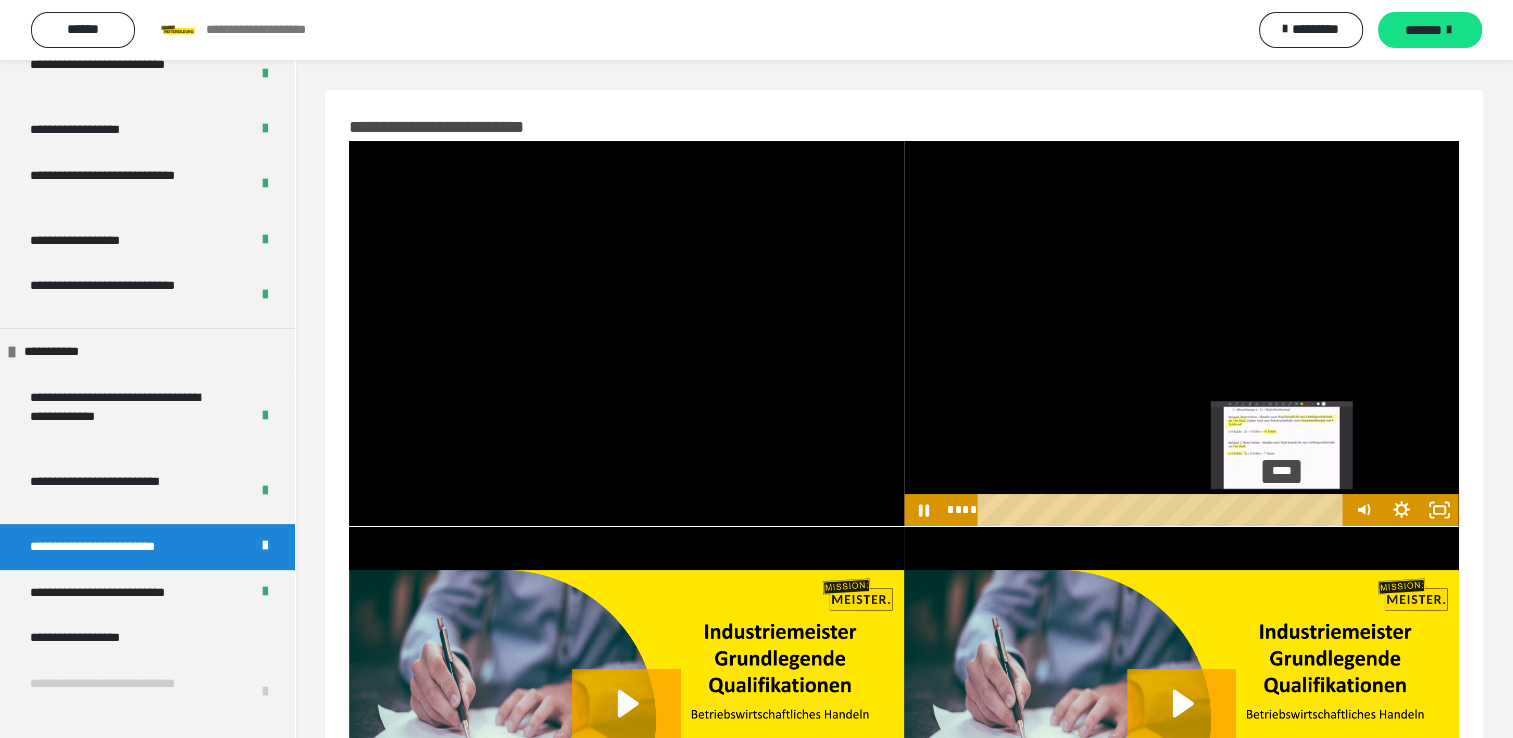 drag, startPoint x: 1311, startPoint y: 512, endPoint x: 1284, endPoint y: 514, distance: 27.073973 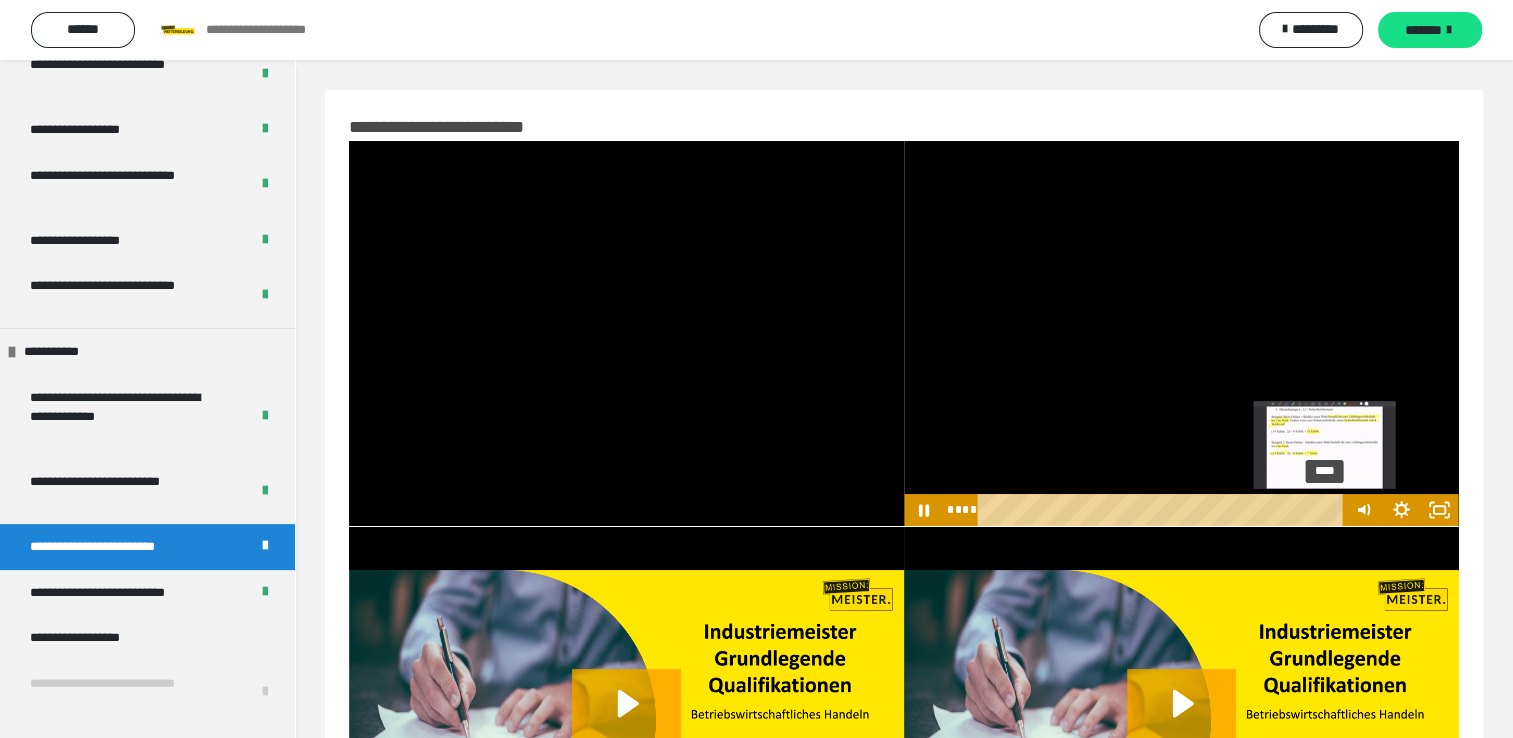 click on "****" at bounding box center [1163, 510] 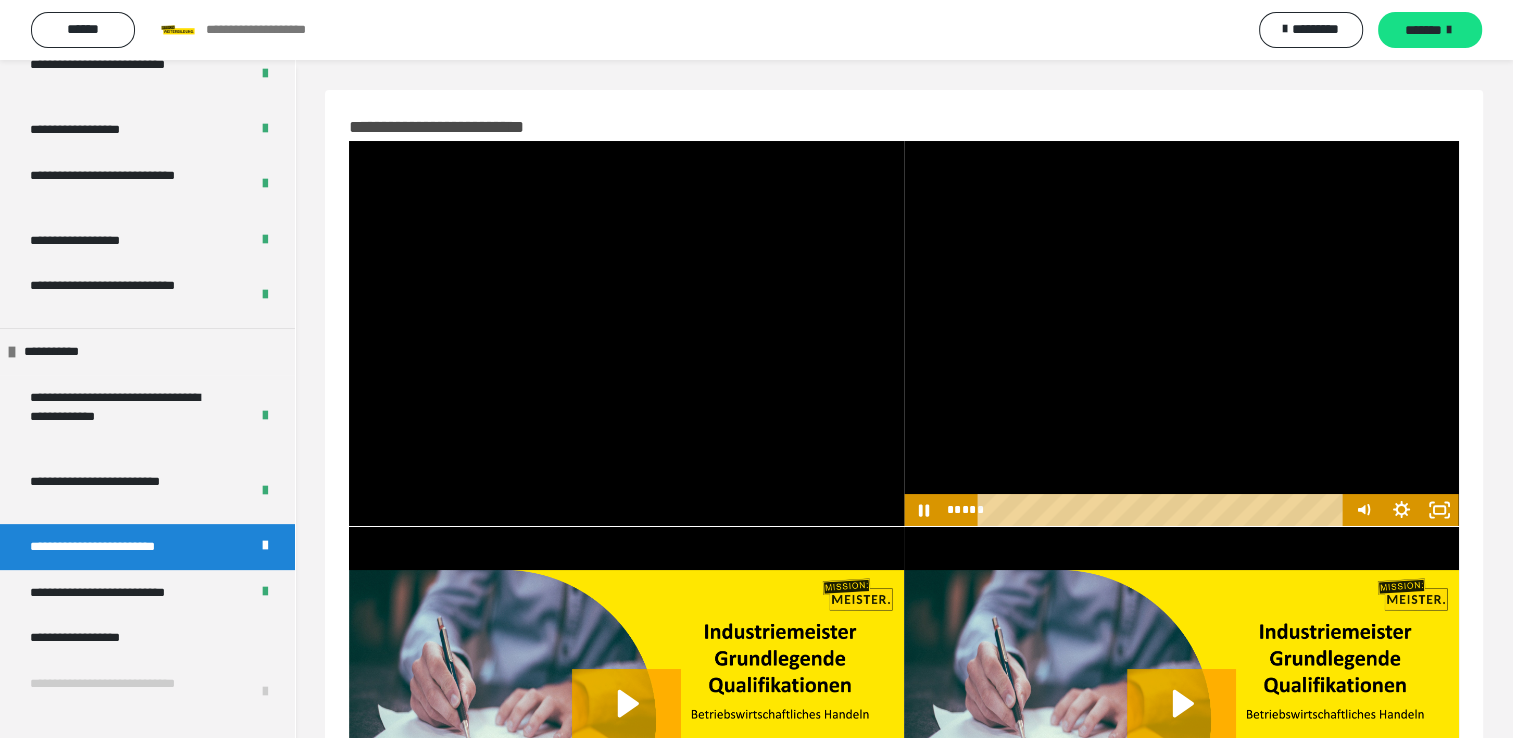 click at bounding box center (1181, 333) 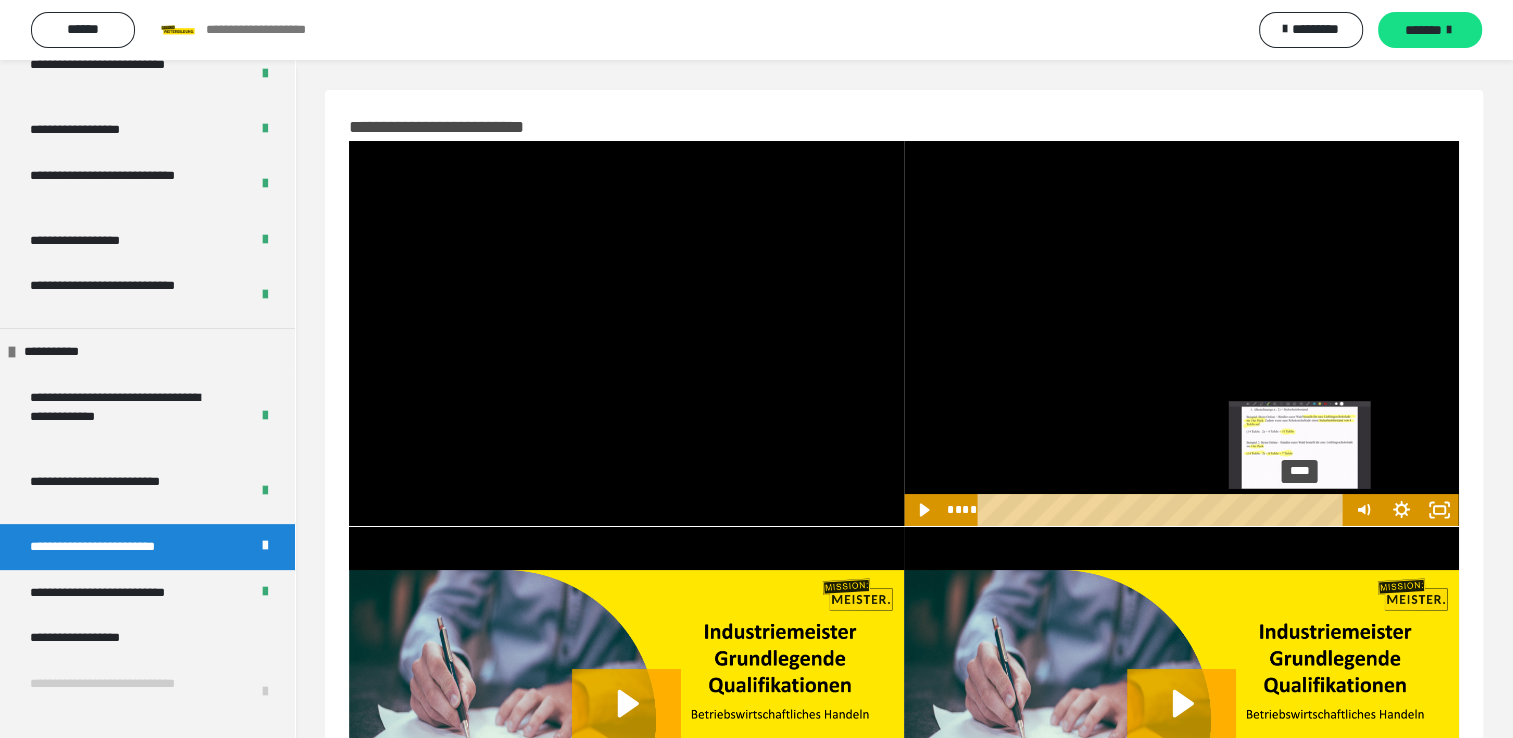 click on "****" at bounding box center (1163, 510) 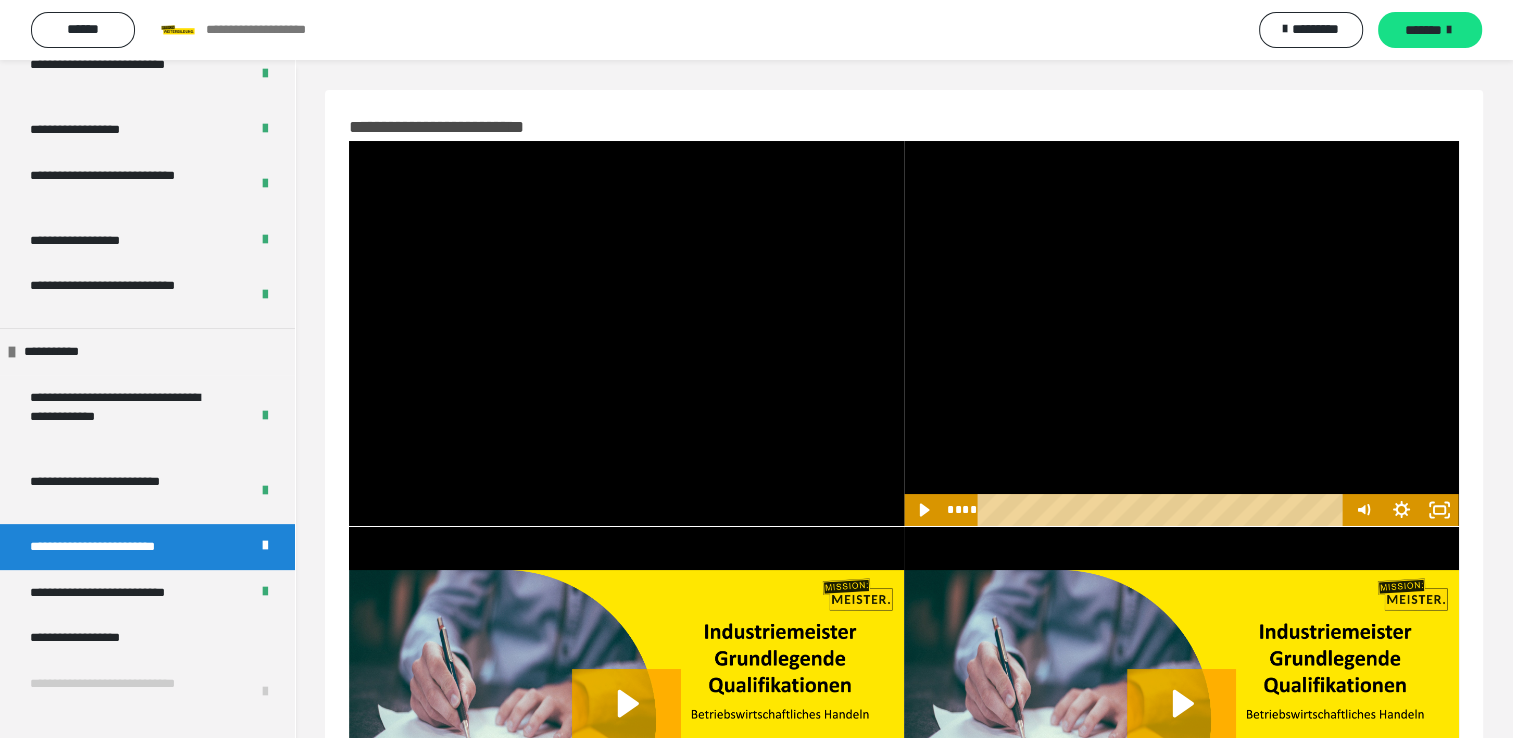 click at bounding box center (1181, 333) 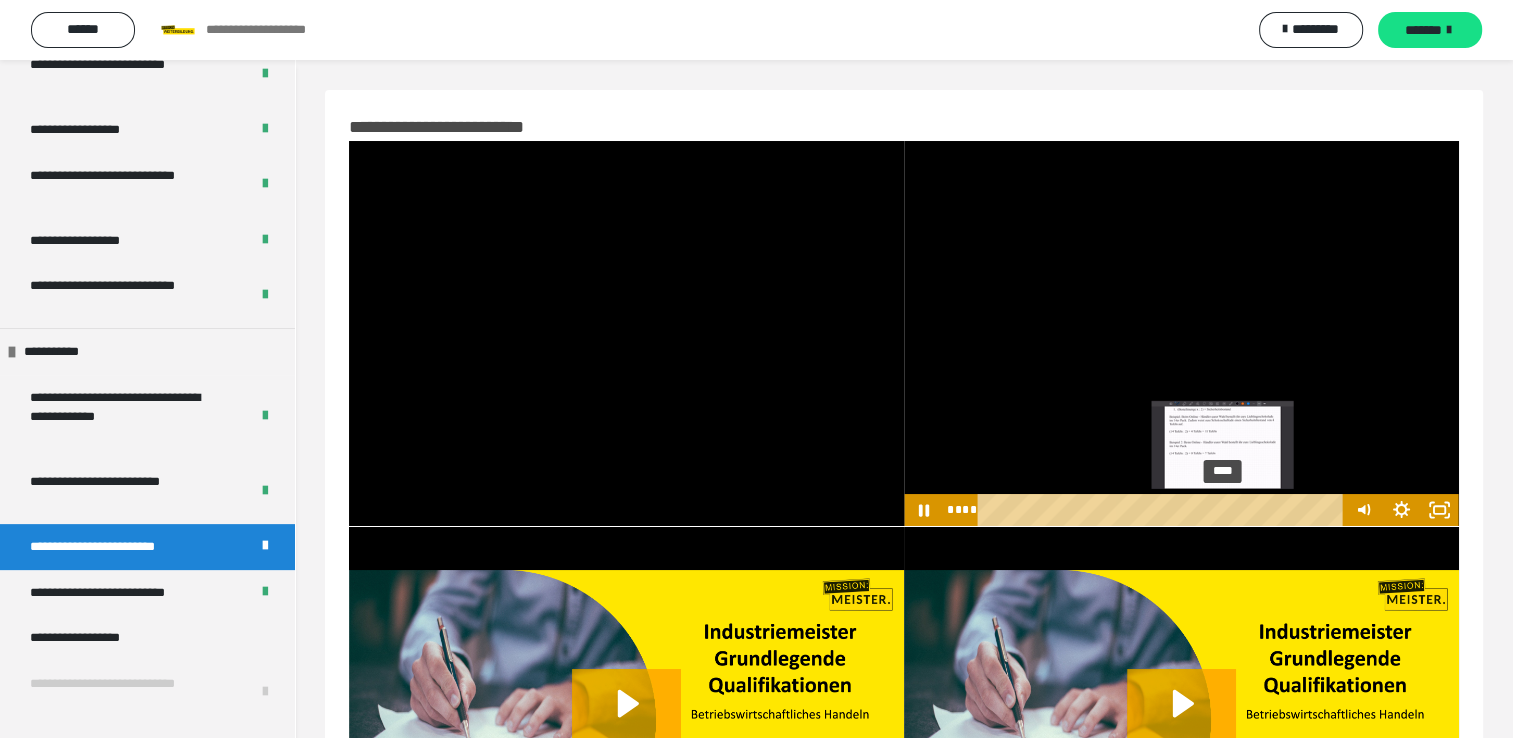 click on "****" at bounding box center (1163, 510) 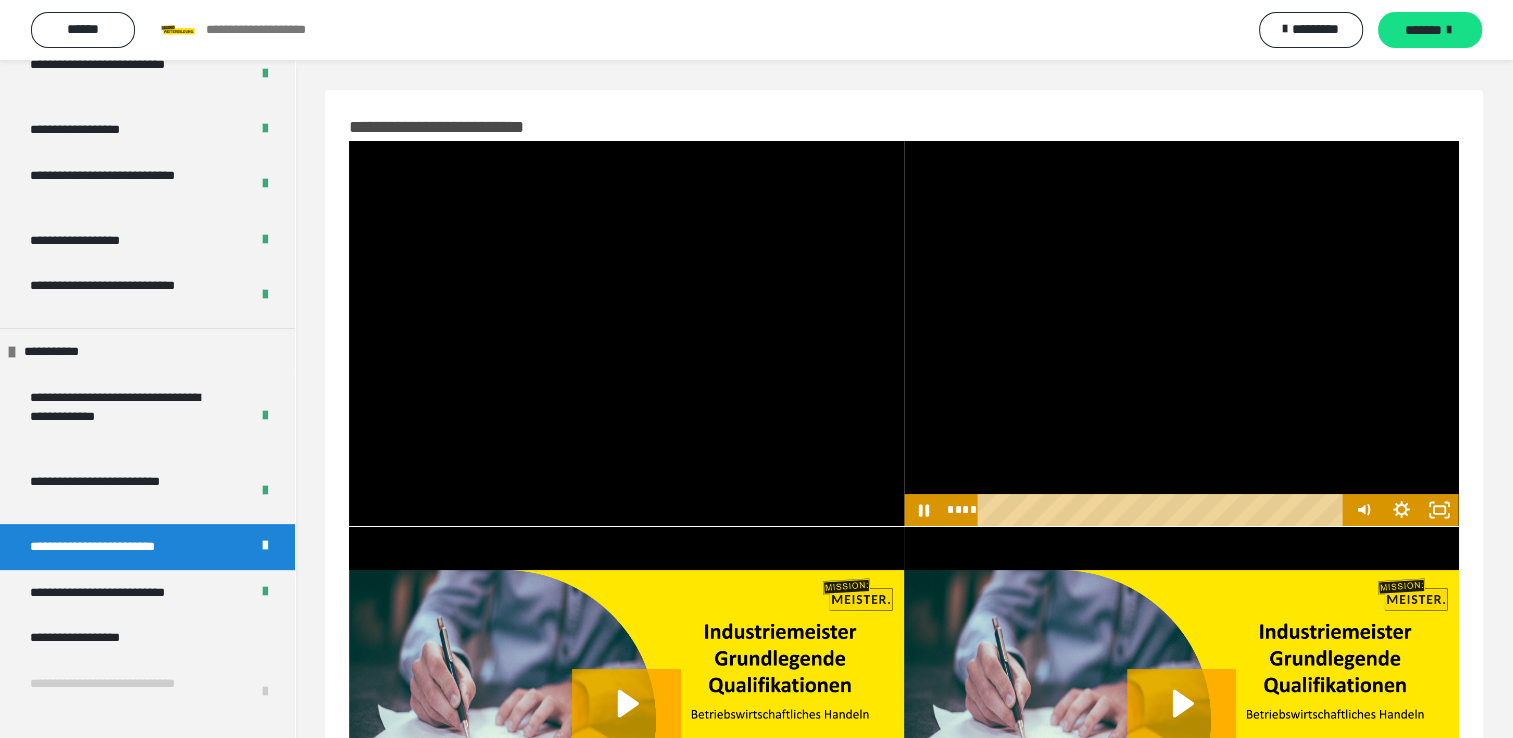 click at bounding box center [1181, 333] 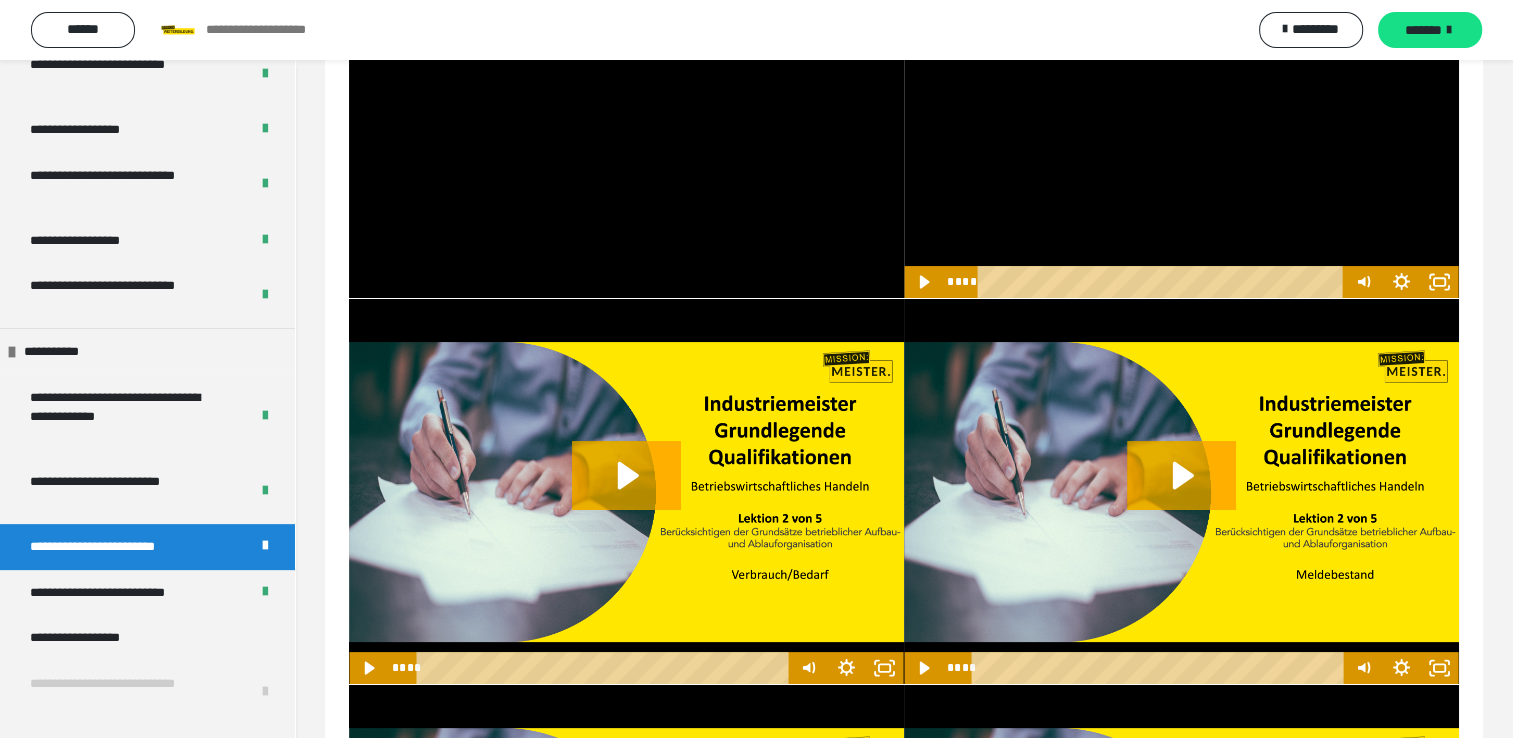scroll, scrollTop: 276, scrollLeft: 0, axis: vertical 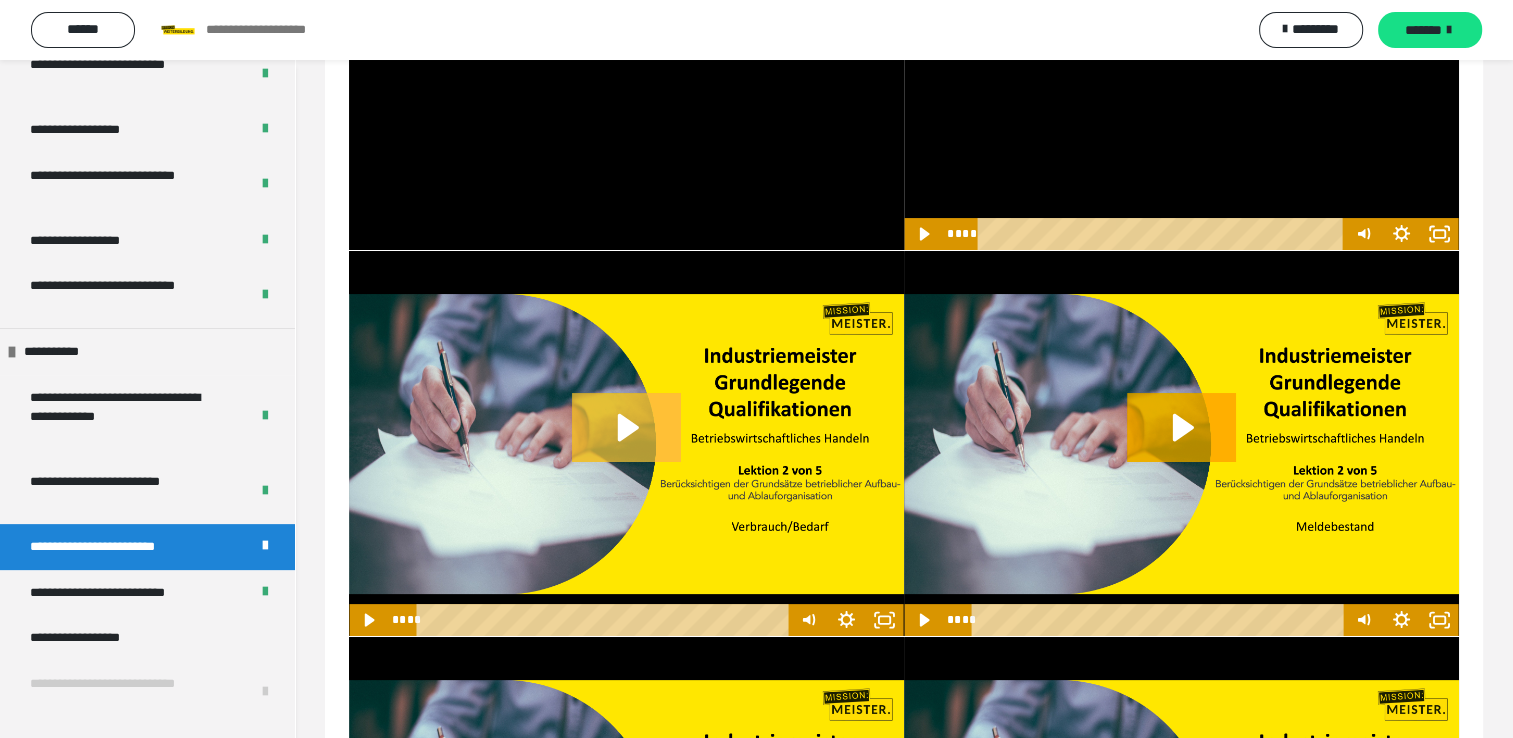 click 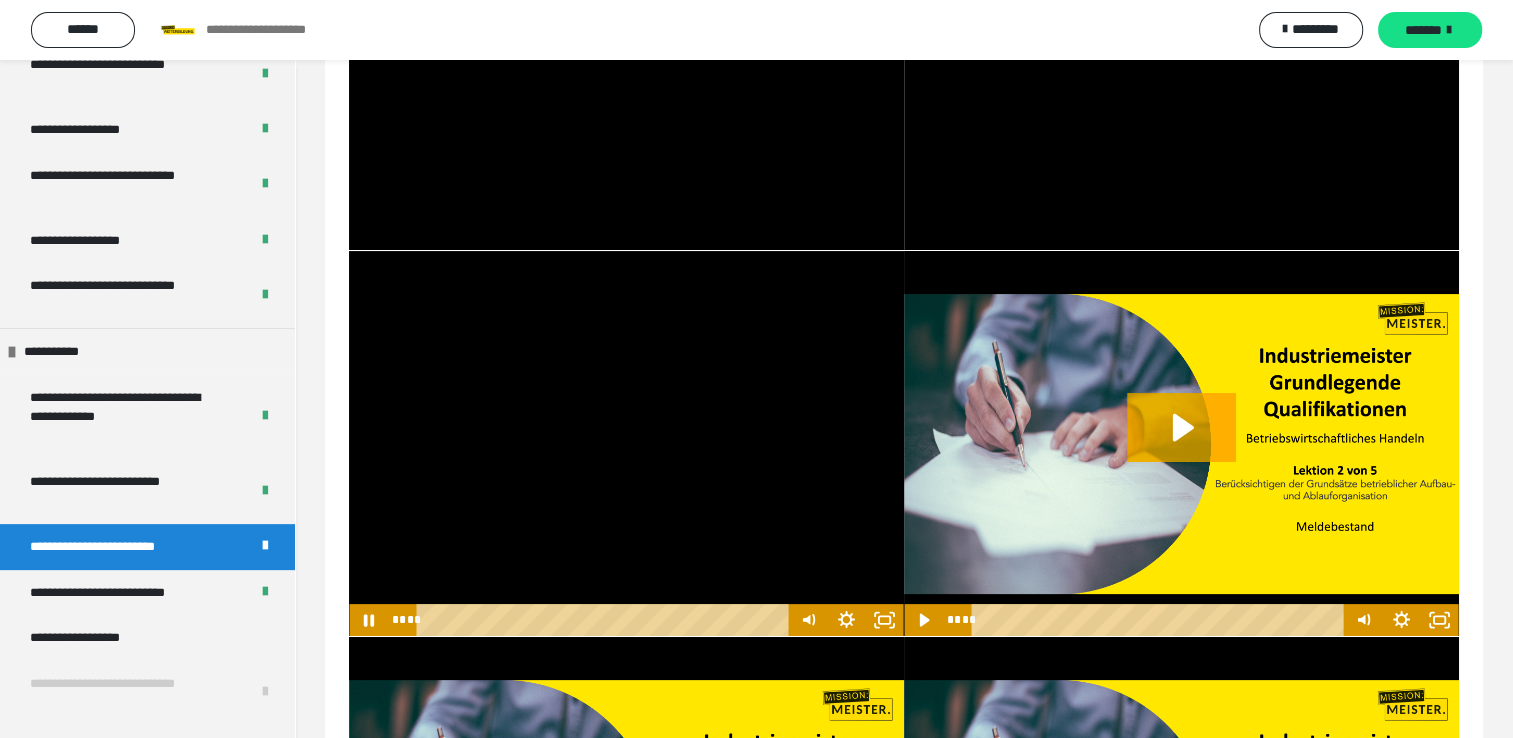 click at bounding box center (626, 443) 